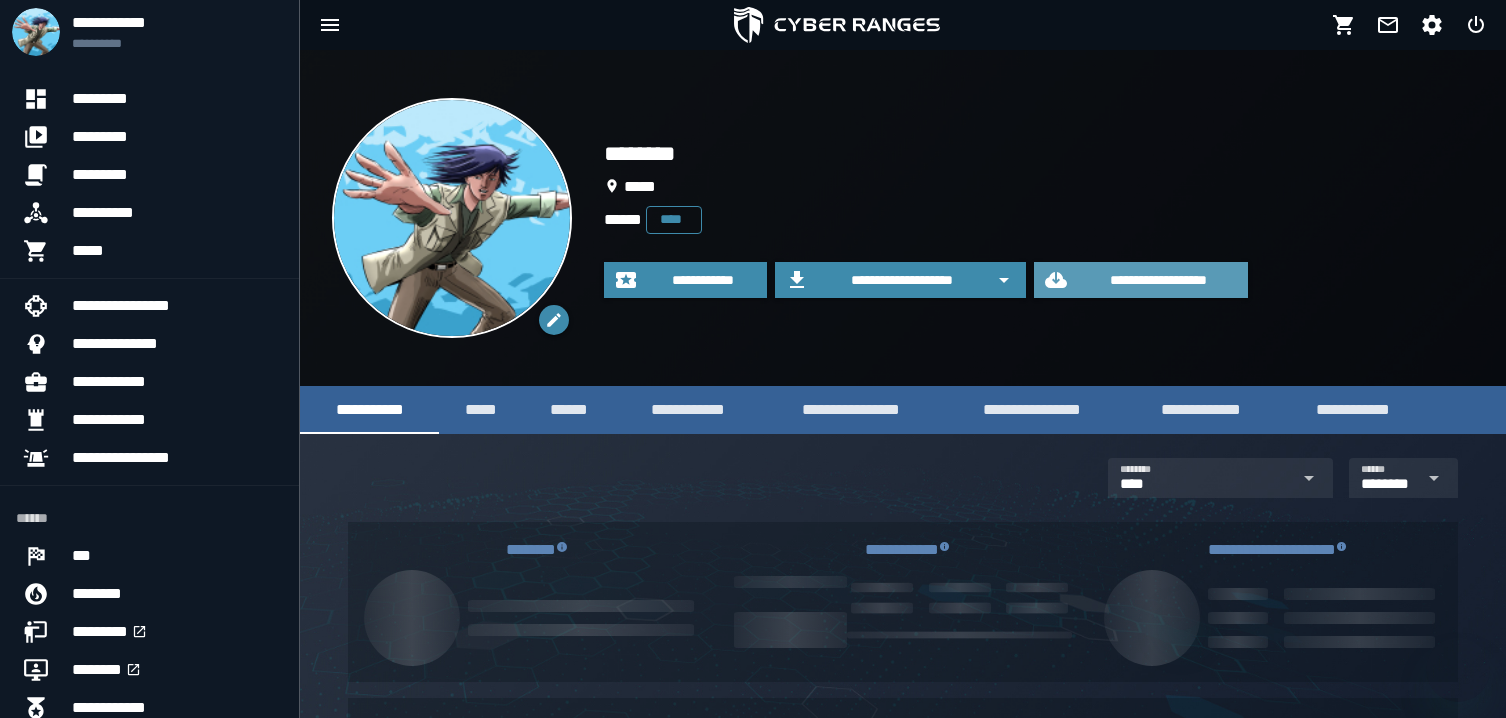 scroll, scrollTop: 0, scrollLeft: 0, axis: both 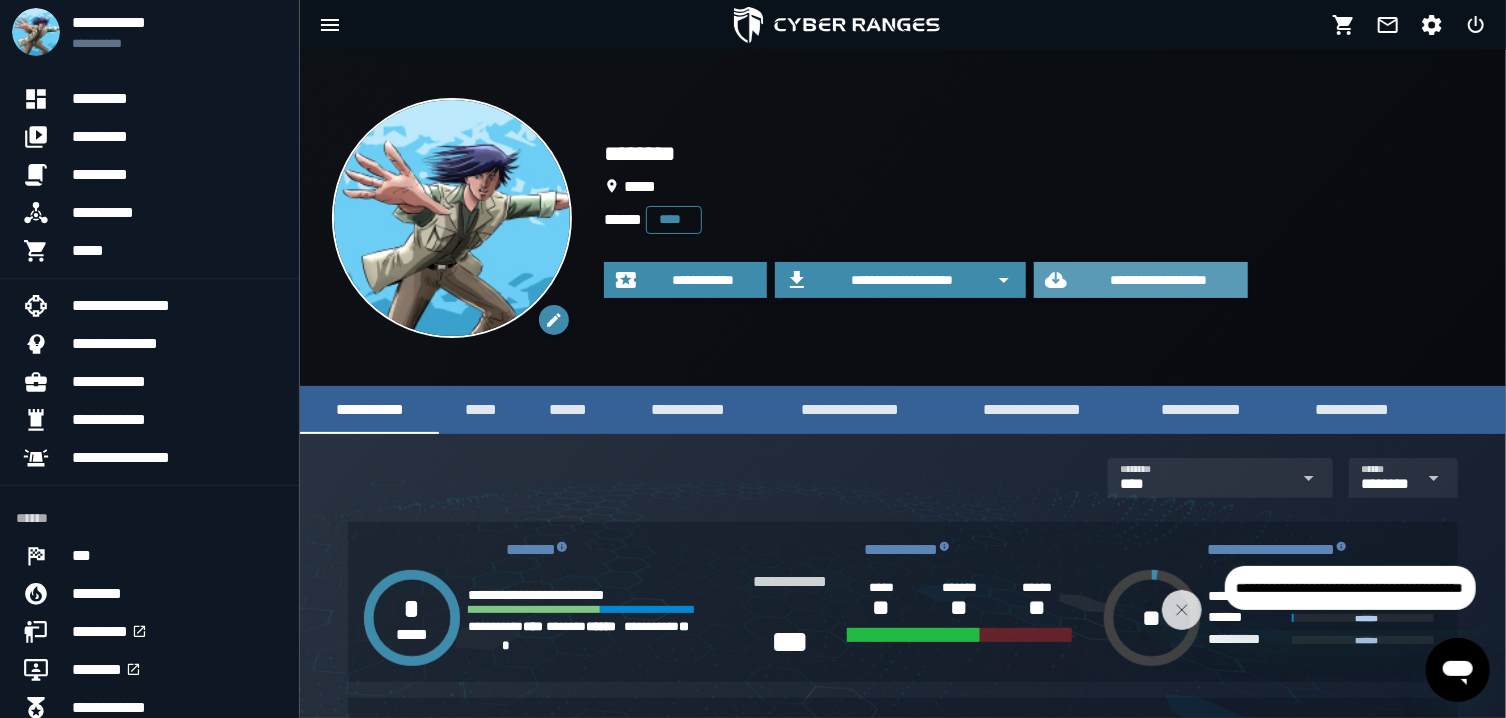 click on "**********" at bounding box center (1159, 280) 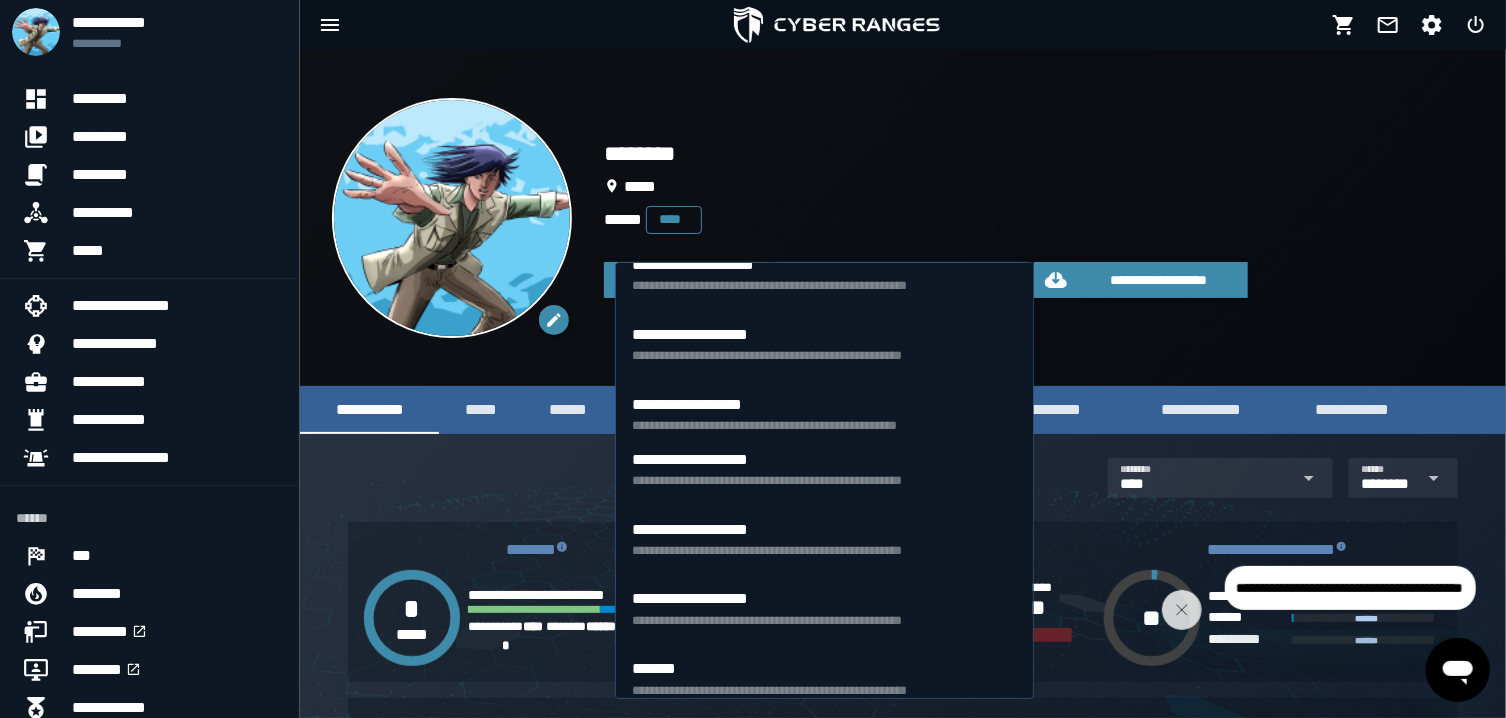 scroll, scrollTop: 762, scrollLeft: 0, axis: vertical 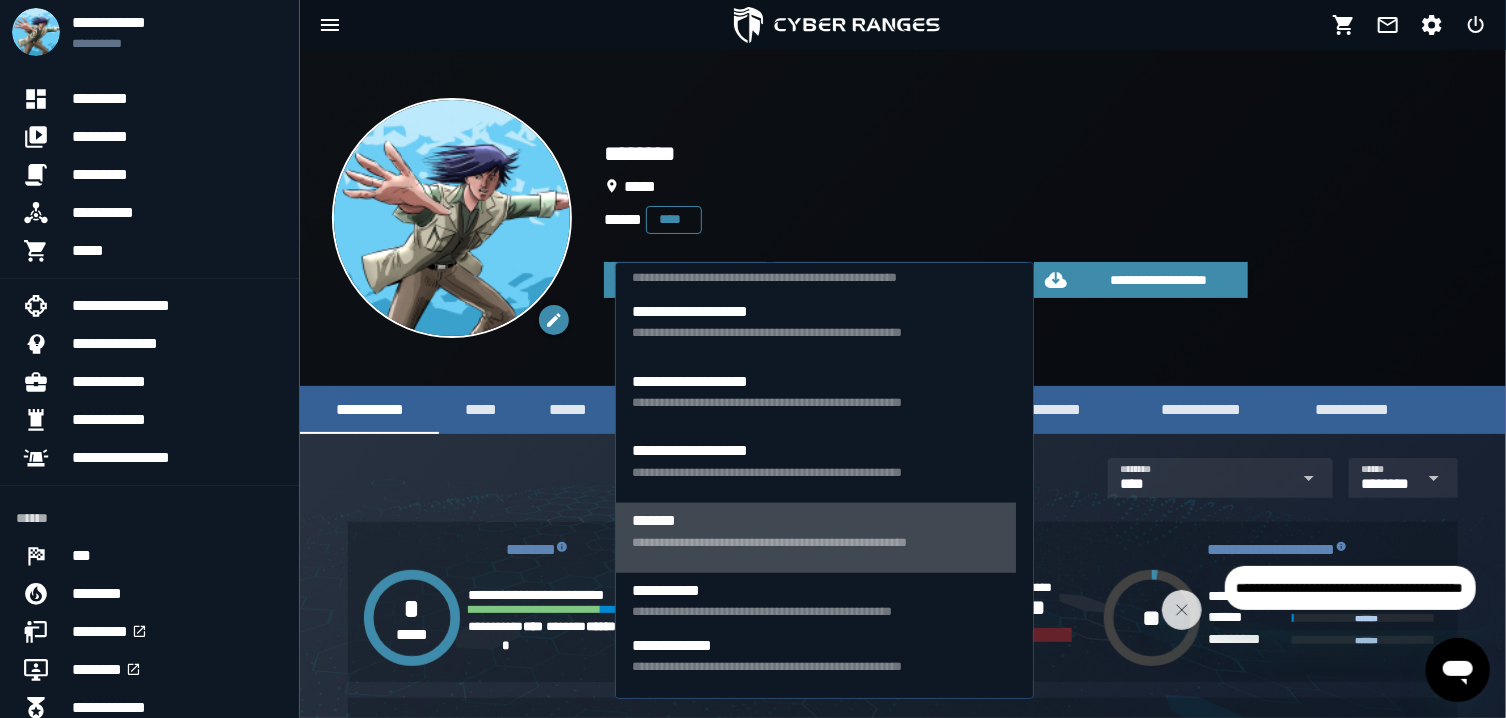 click on "**********" at bounding box center (816, 550) 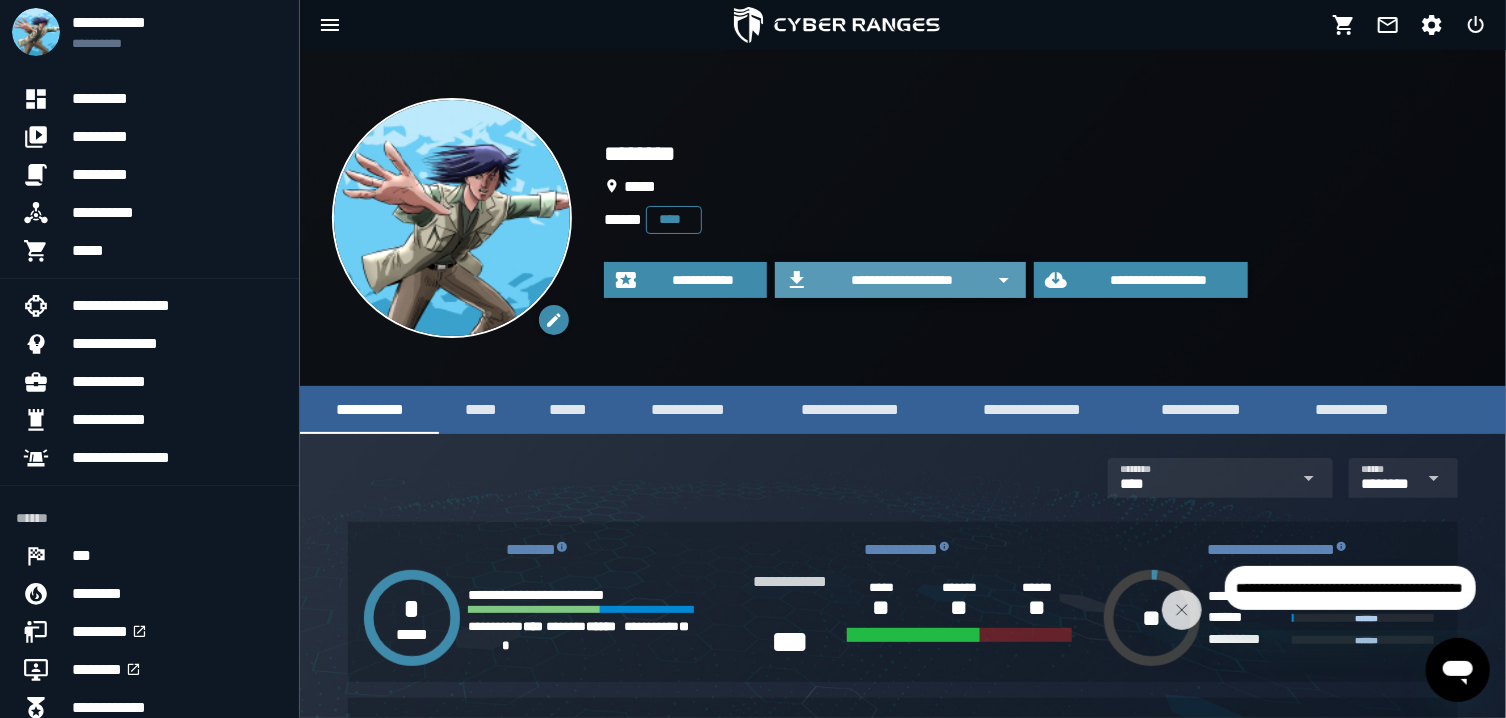 click 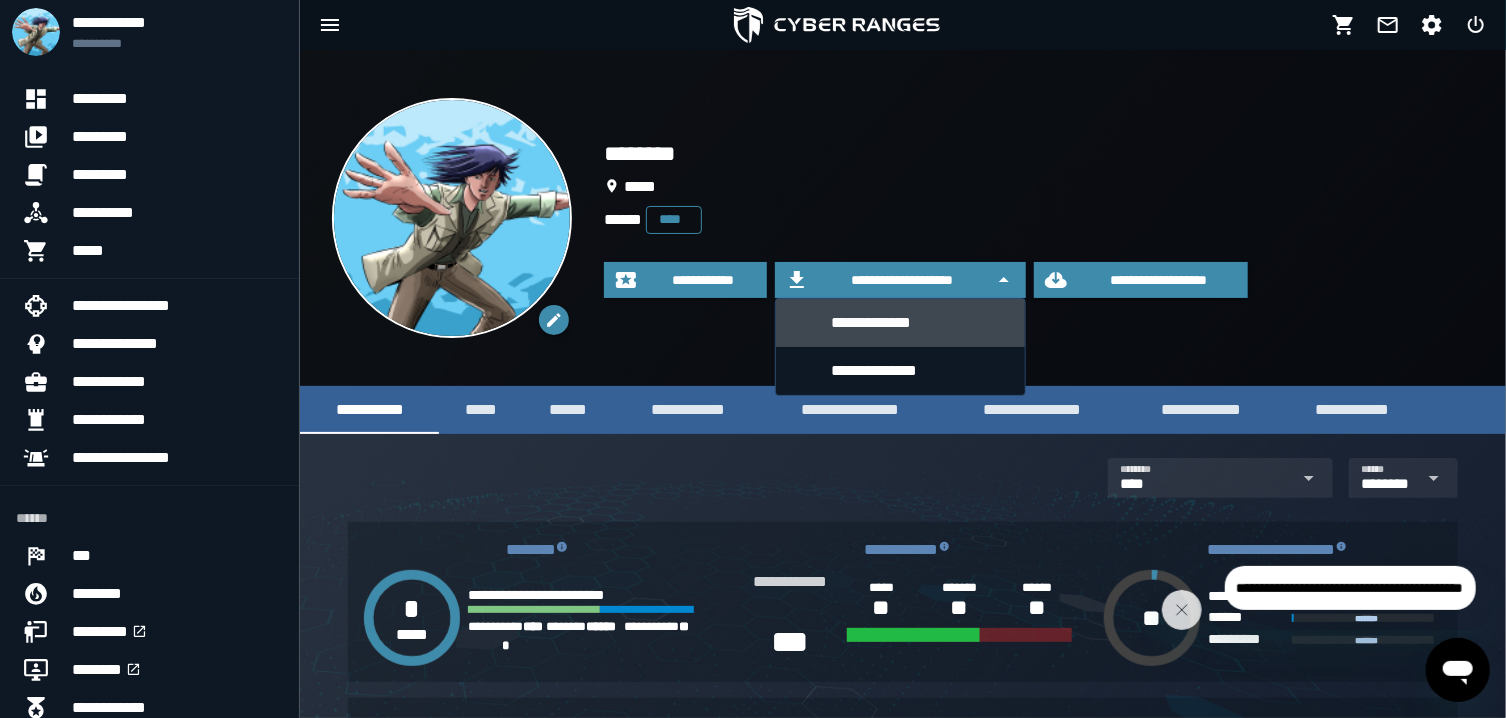 click on "**********" at bounding box center [920, 322] 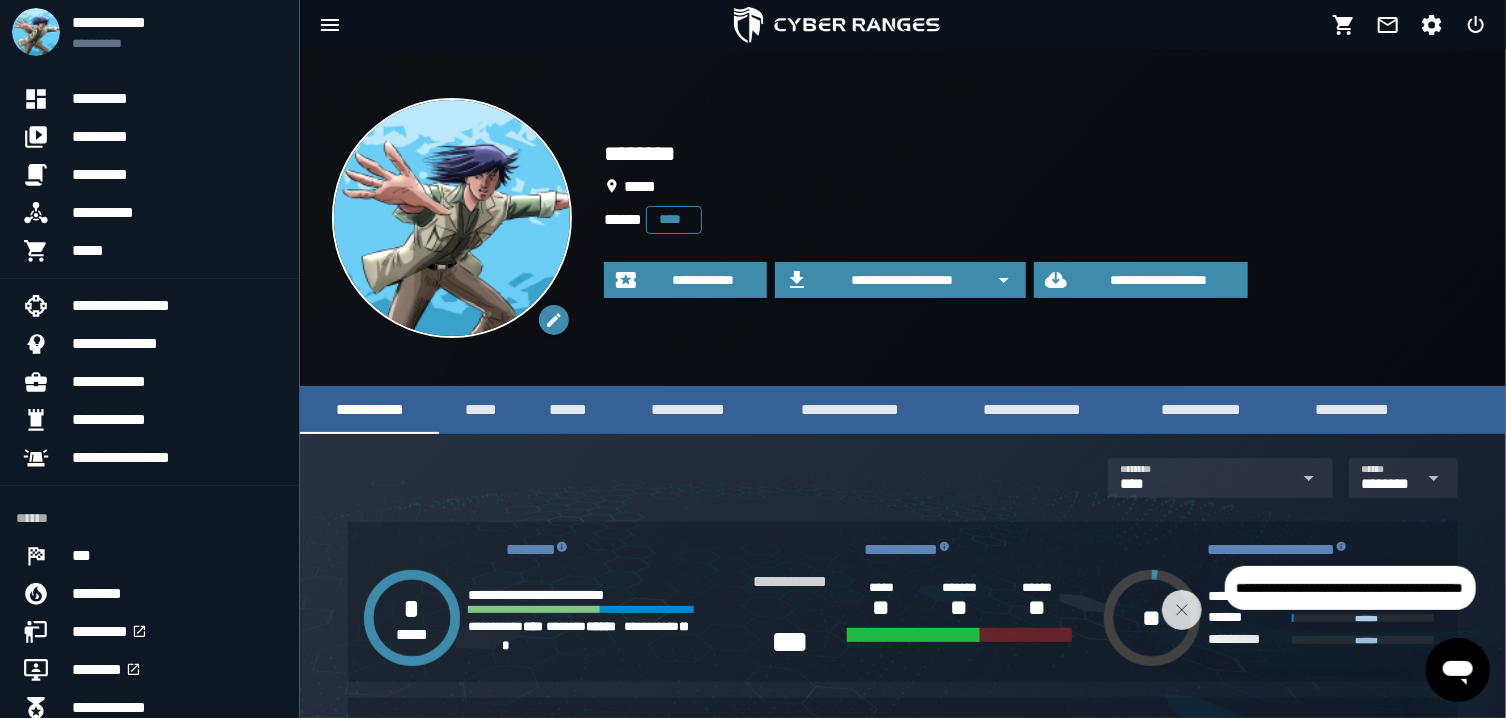 click on "*****" 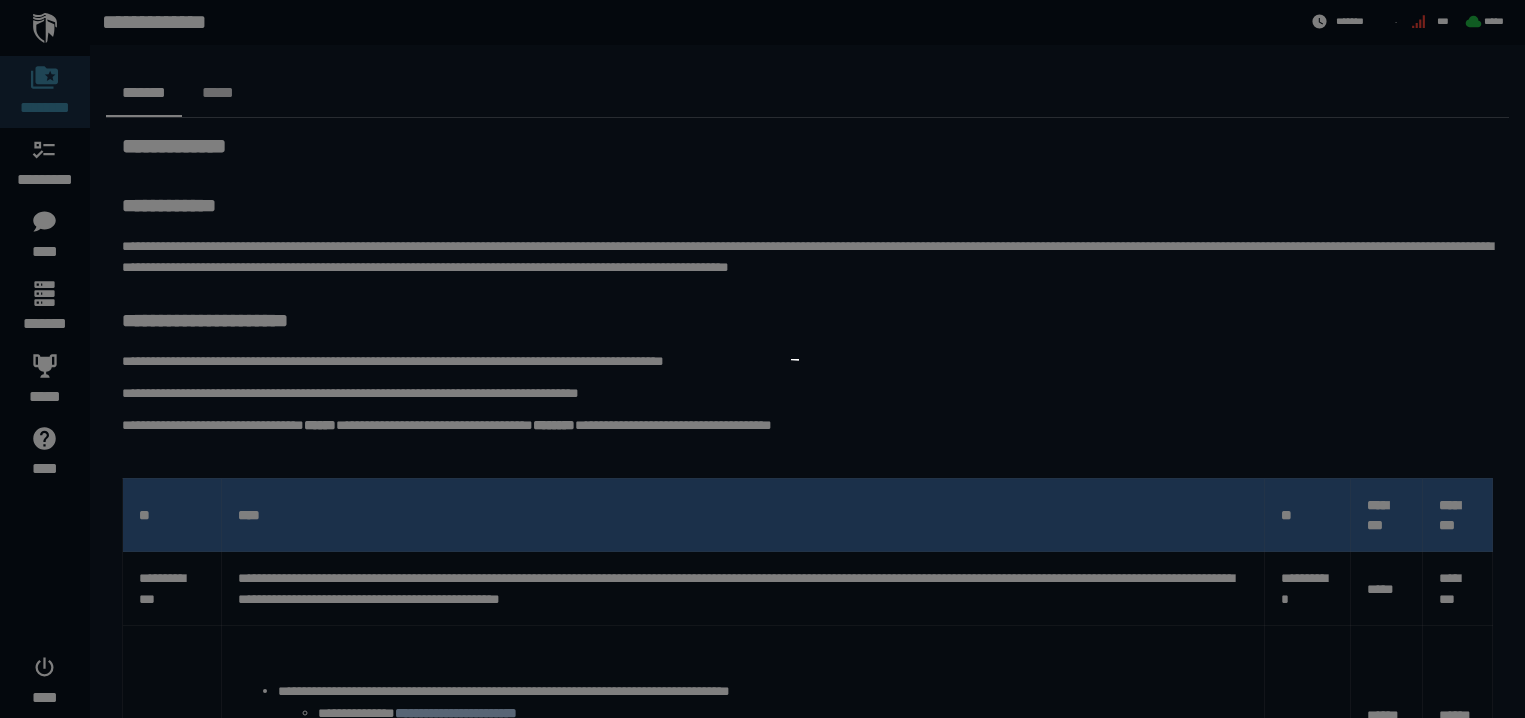 click at bounding box center [762, 359] 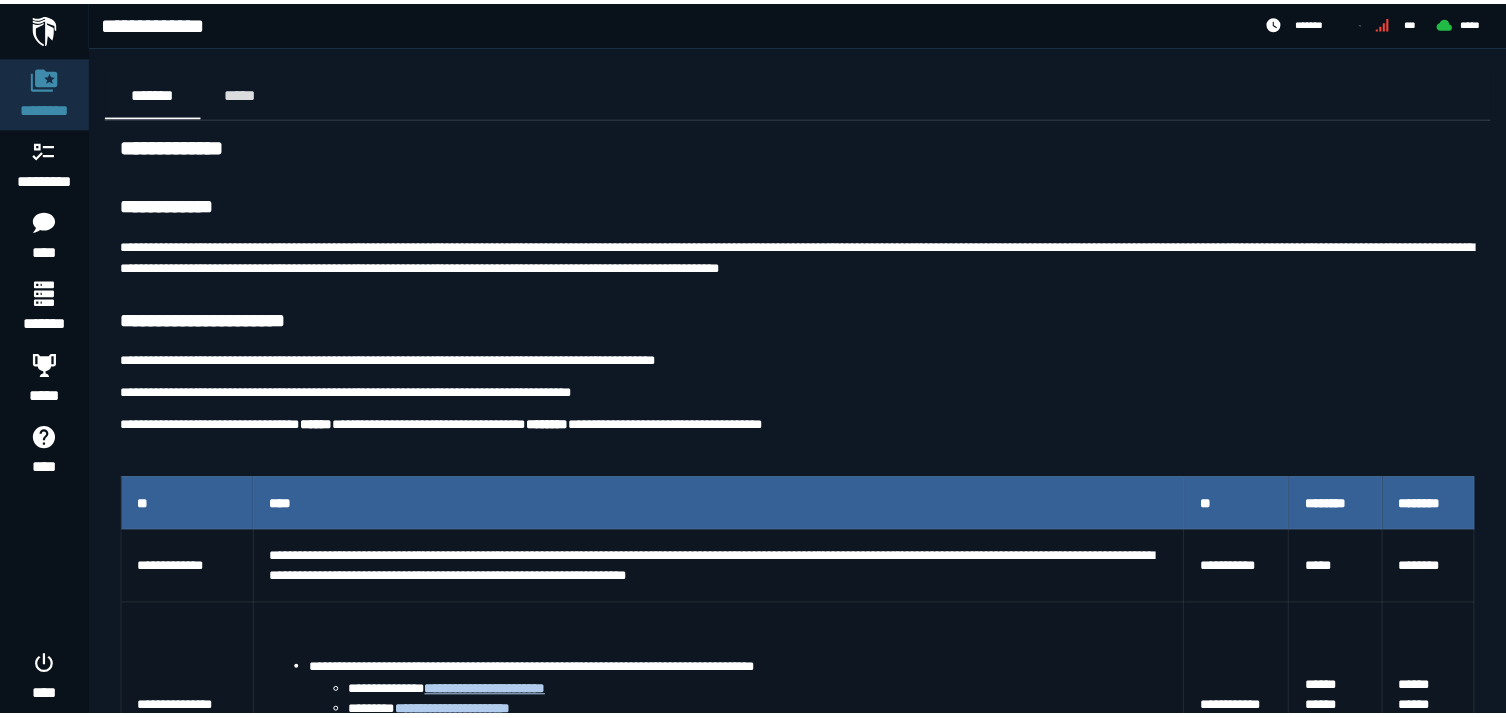 scroll, scrollTop: 0, scrollLeft: 0, axis: both 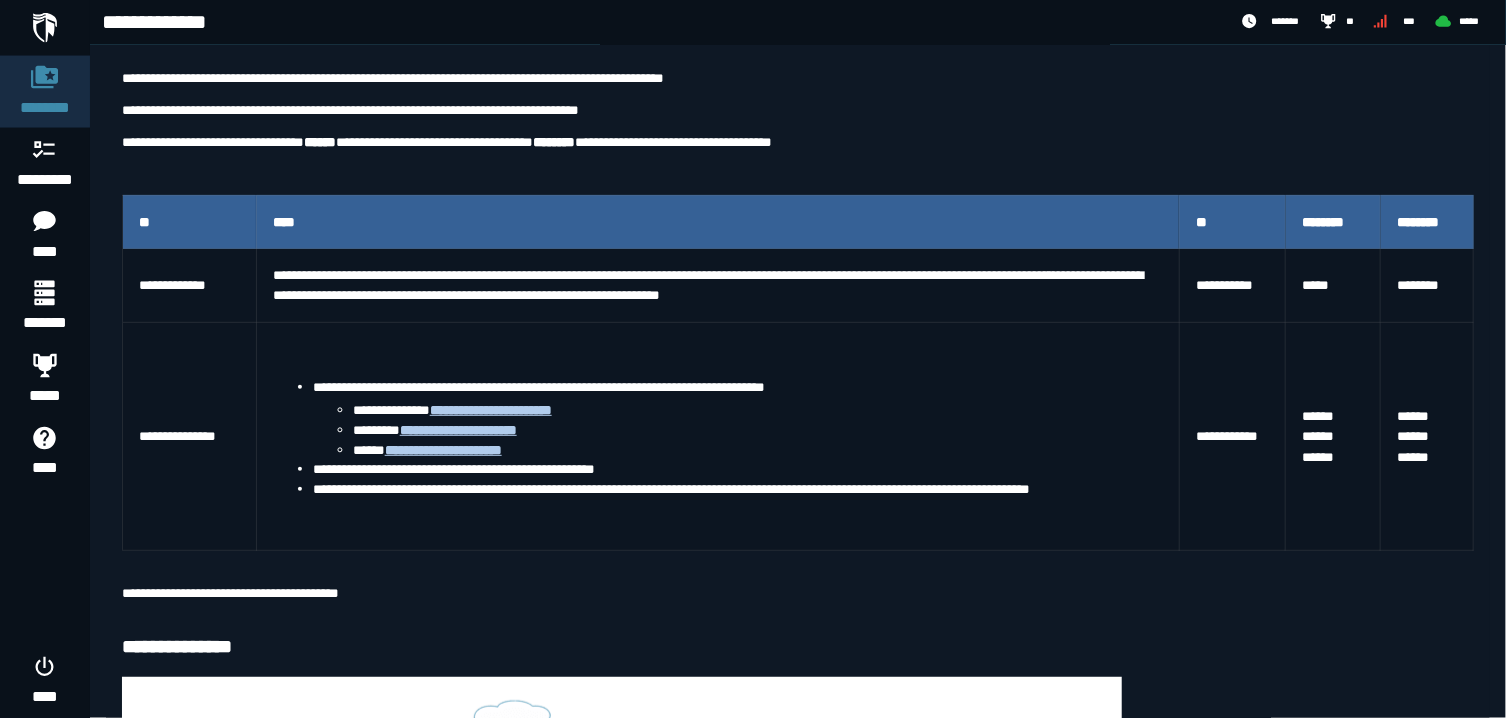 click at bounding box center (798, 561) 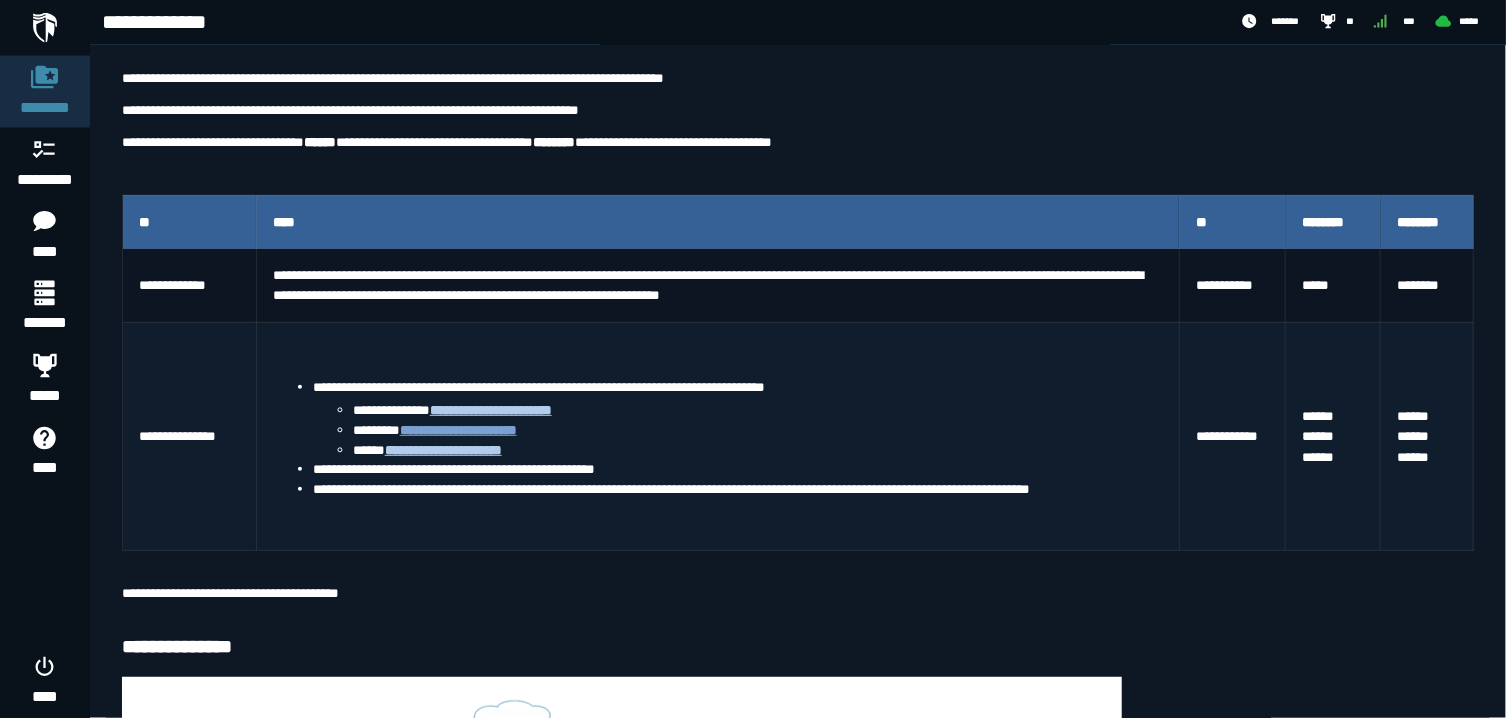 click on "**********" at bounding box center [458, 430] 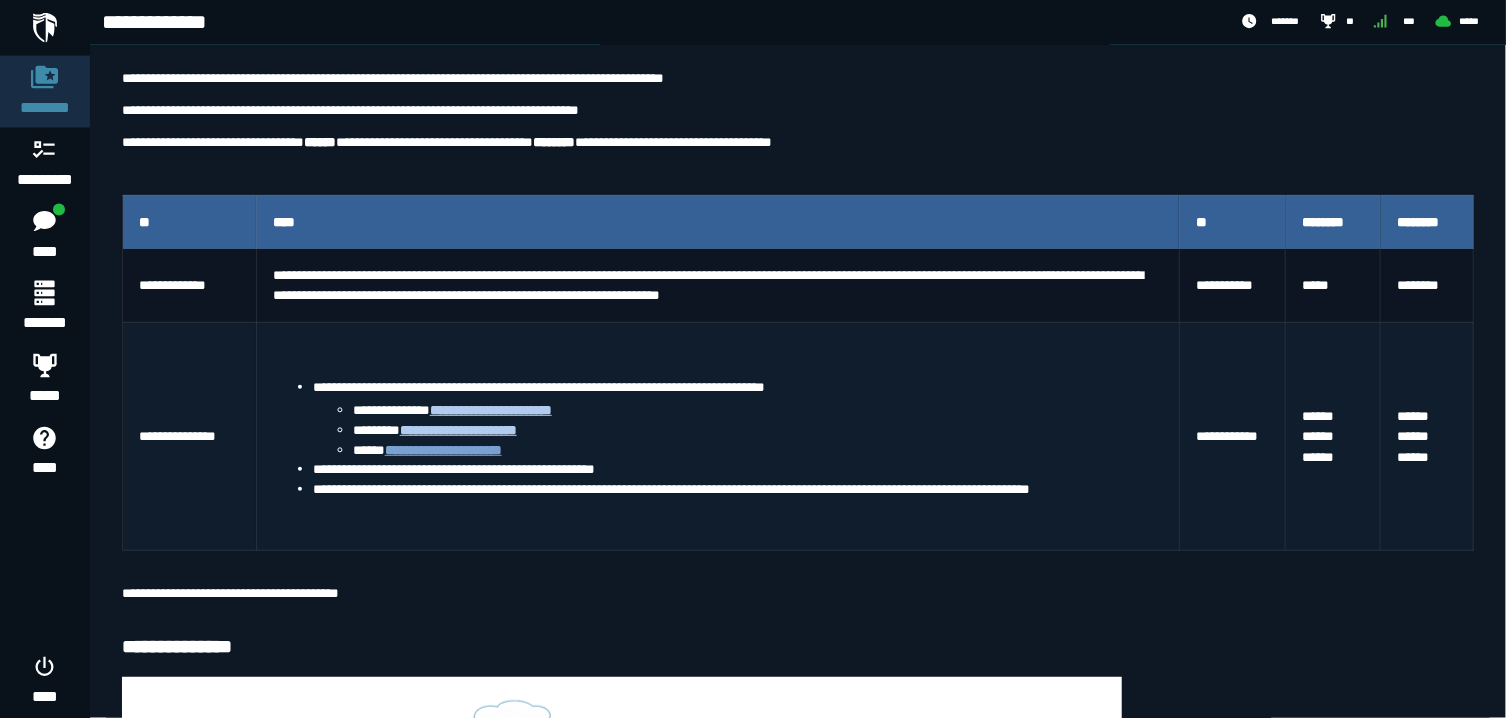 click on "**********" at bounding box center [443, 450] 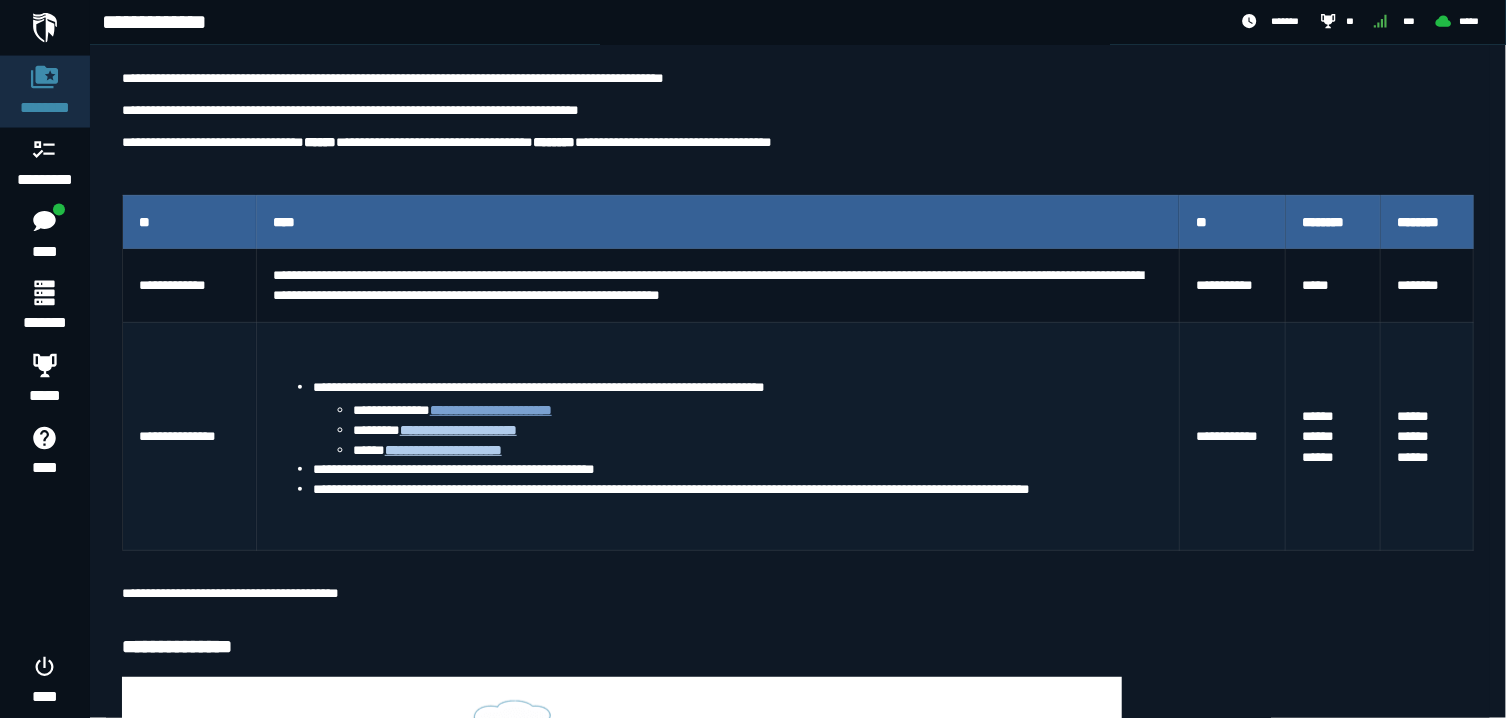 click on "**********" at bounding box center (491, 410) 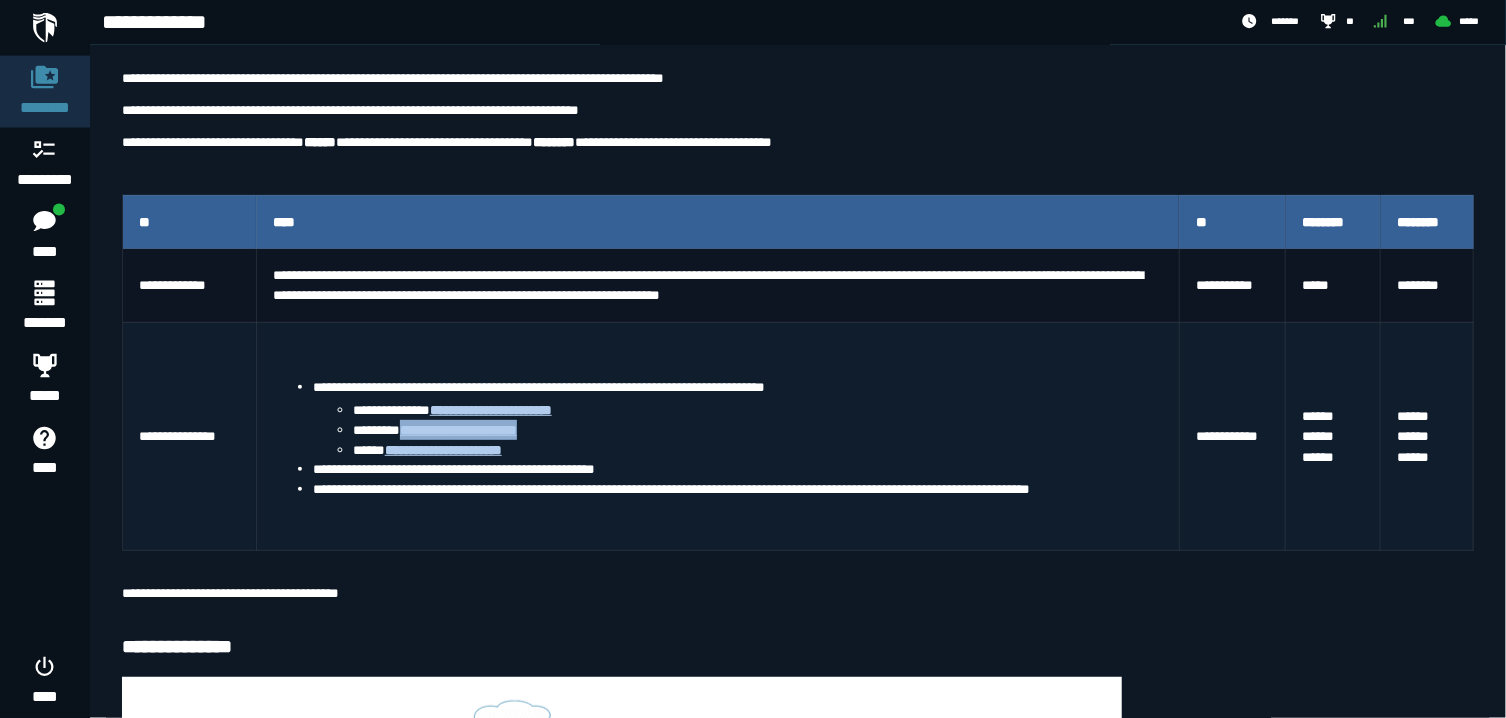 drag, startPoint x: 565, startPoint y: 427, endPoint x: 411, endPoint y: 426, distance: 154.00325 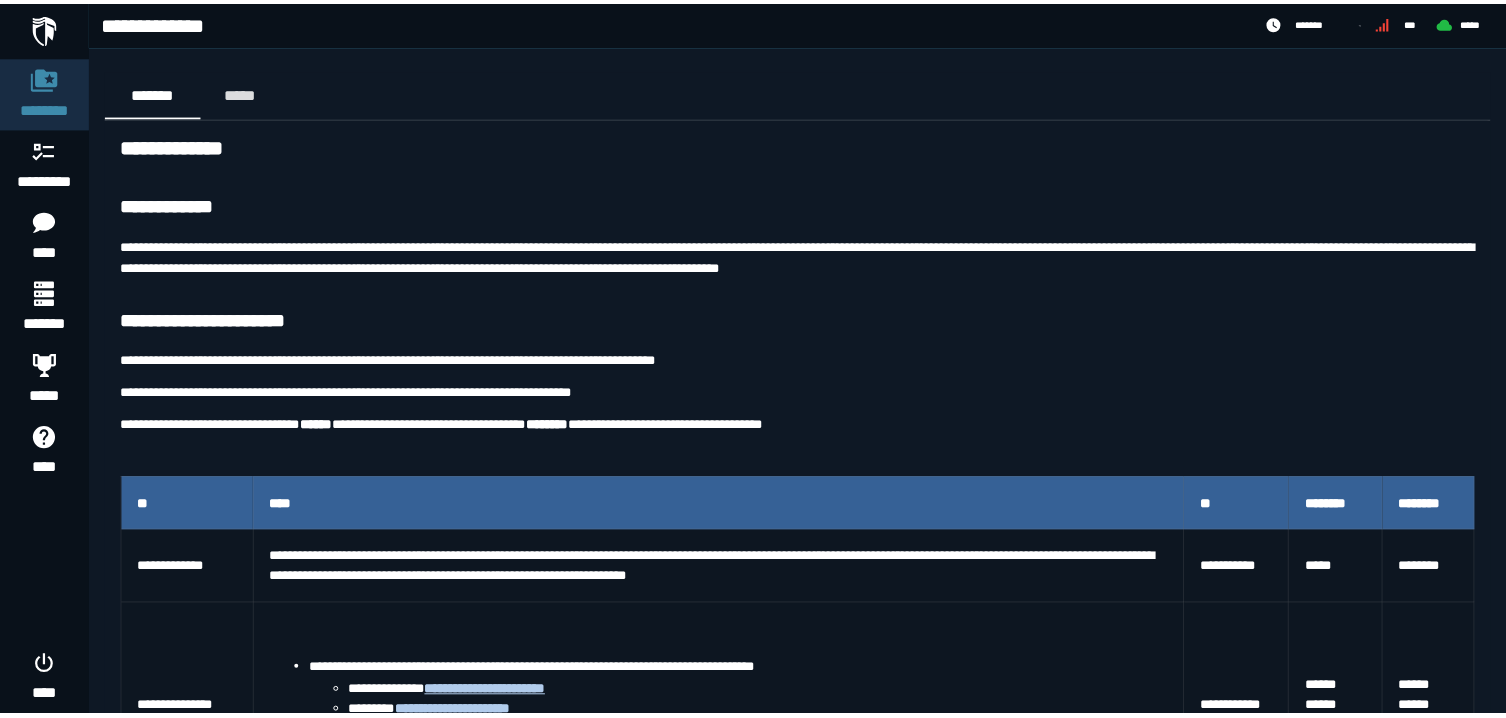 scroll, scrollTop: 0, scrollLeft: 0, axis: both 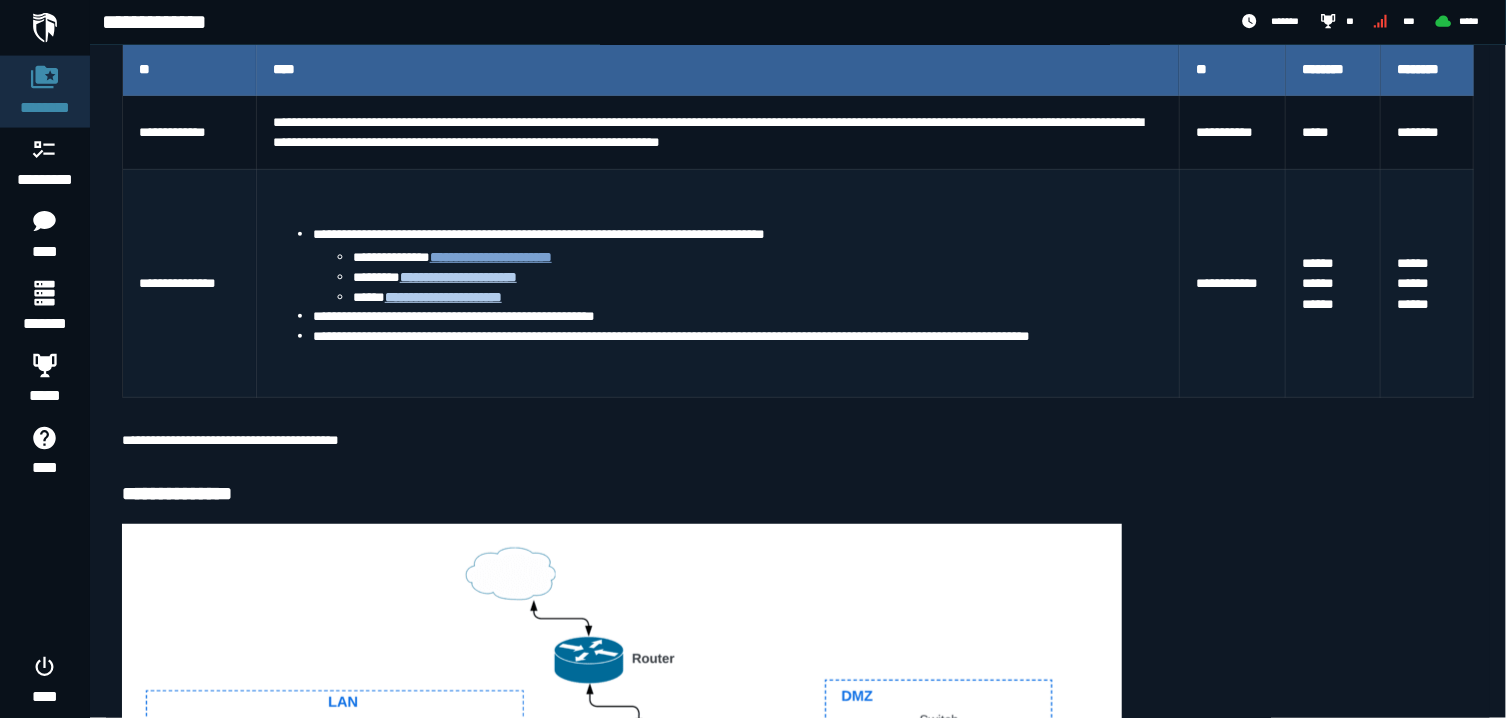 click on "**********" at bounding box center (491, 257) 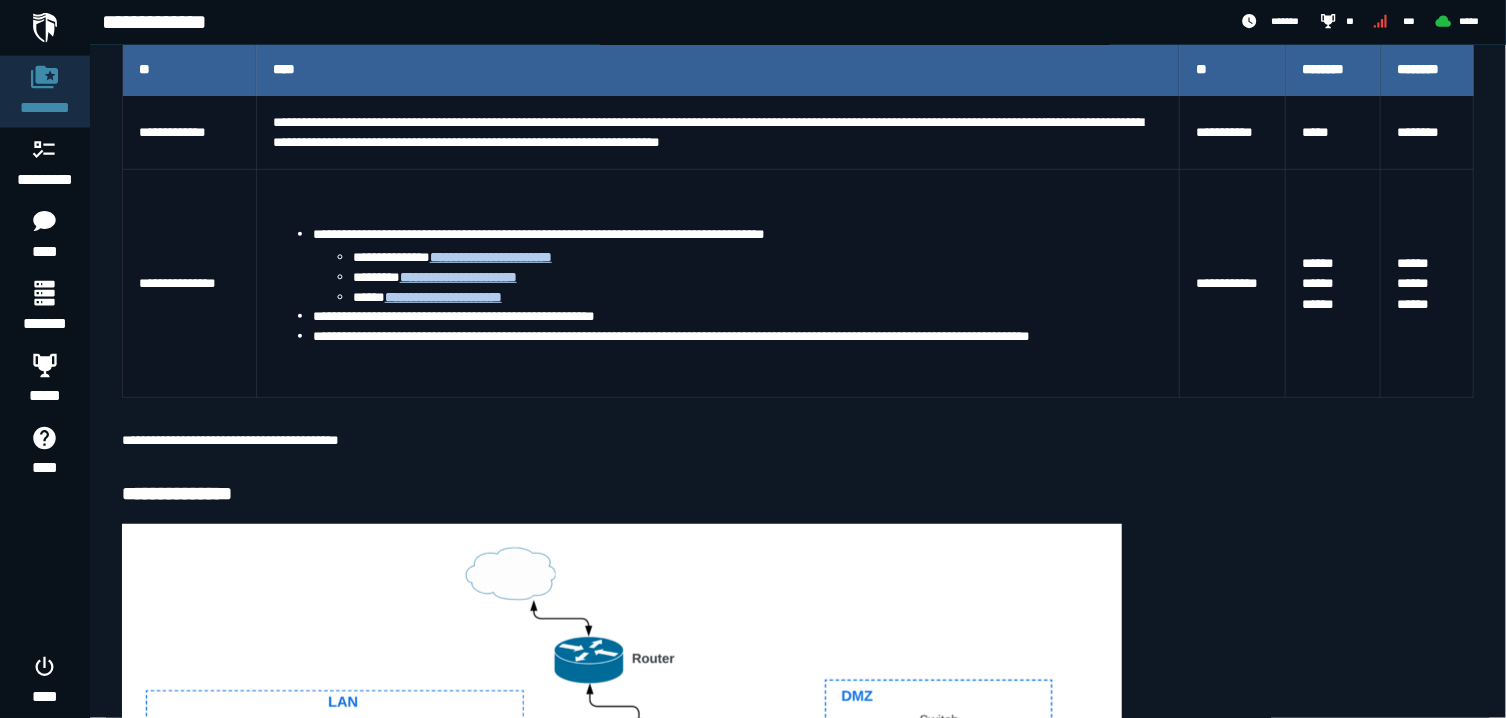 click on "******** ********* **** ******* ***** **** ****" at bounding box center (45, 359) 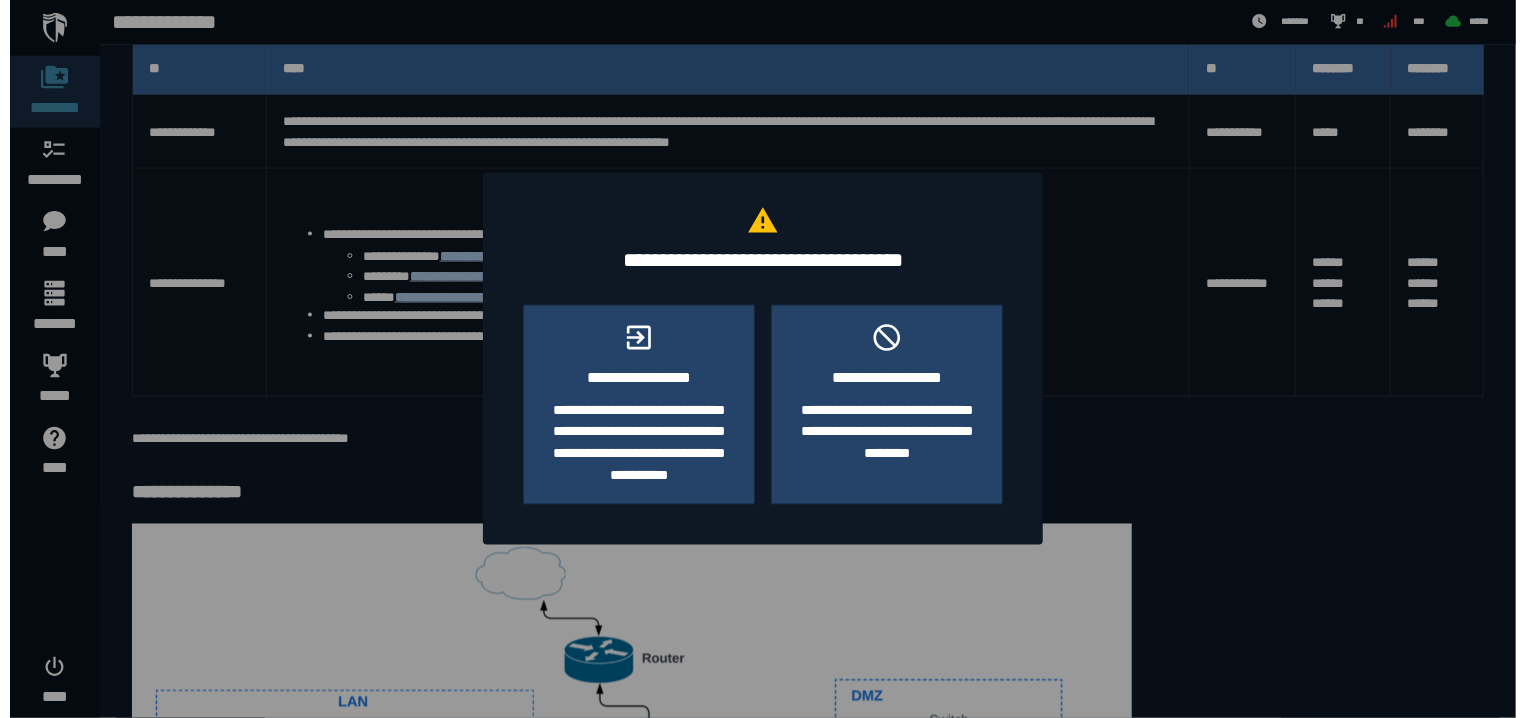 scroll, scrollTop: 0, scrollLeft: 0, axis: both 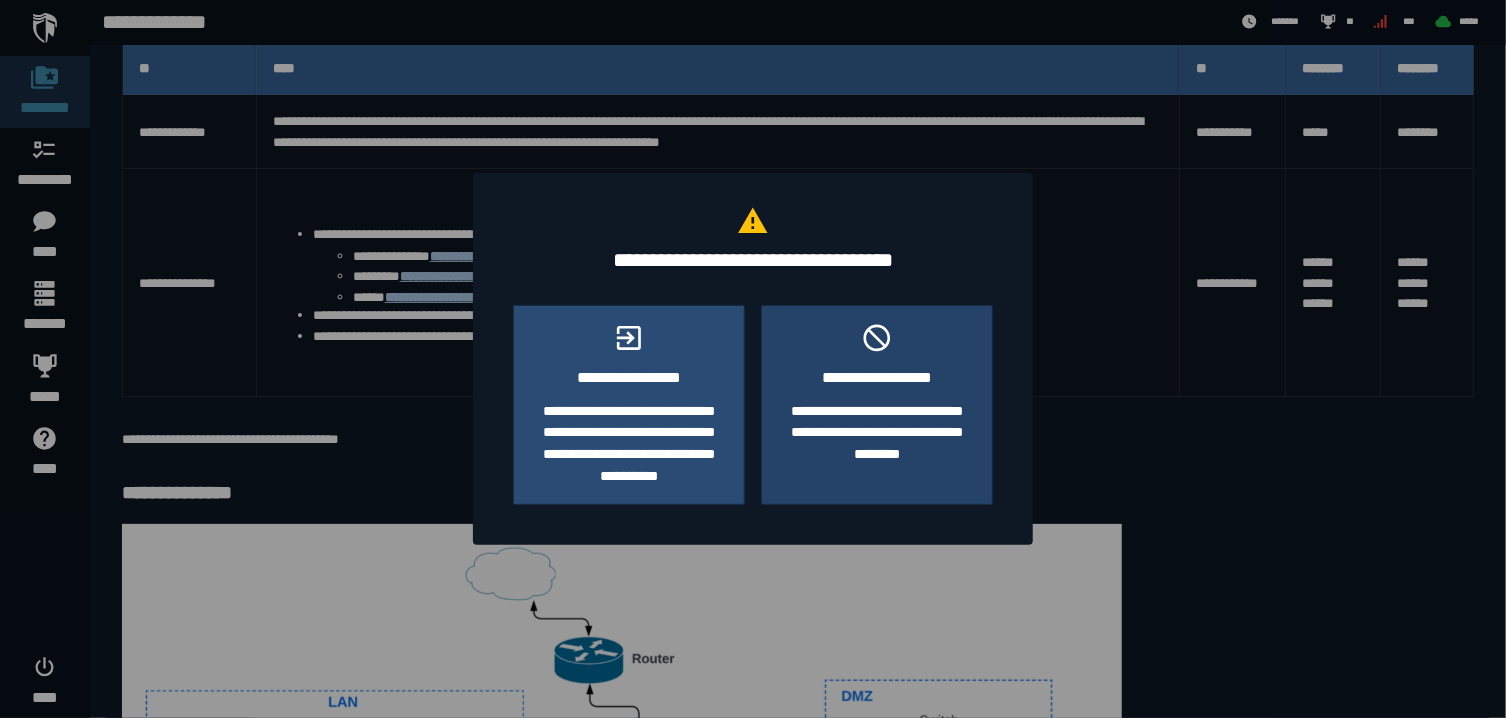 click on "**********" 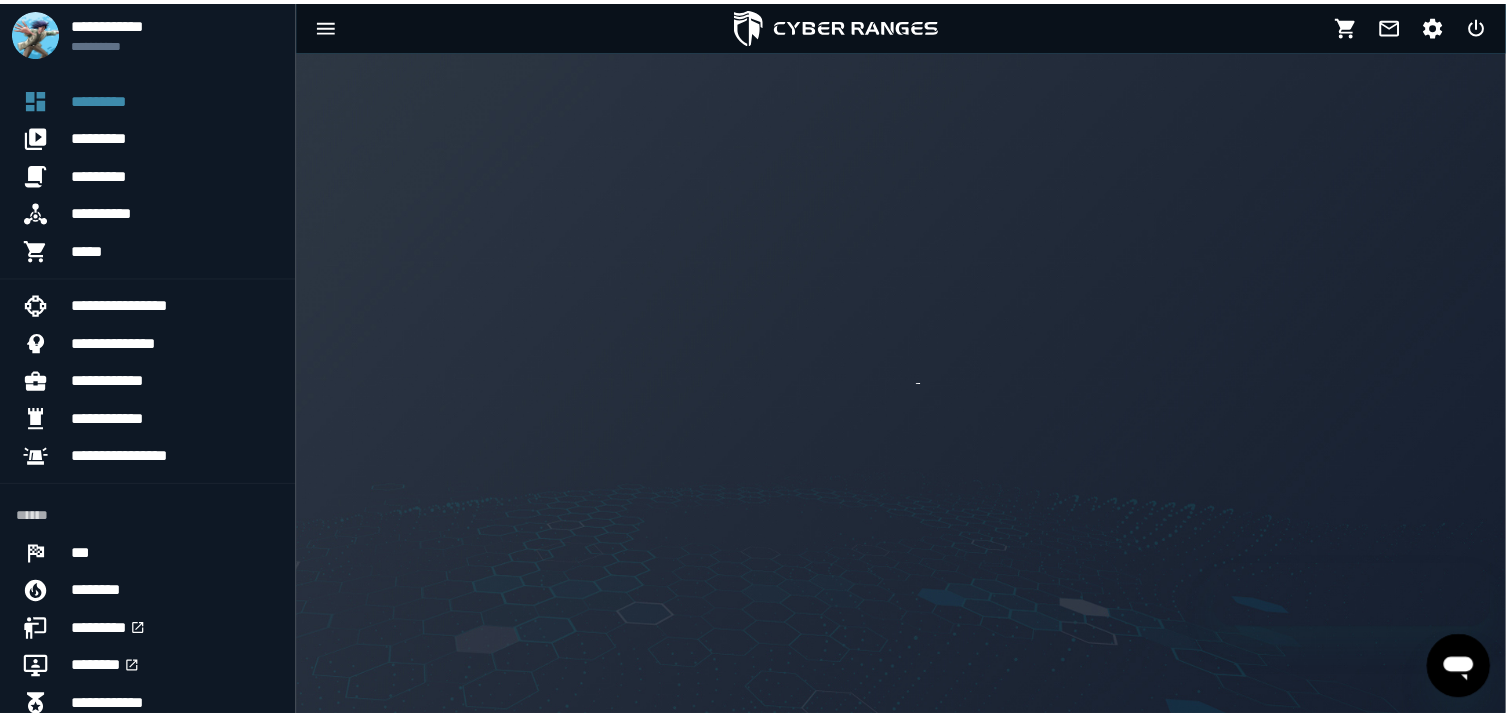 scroll, scrollTop: 0, scrollLeft: 0, axis: both 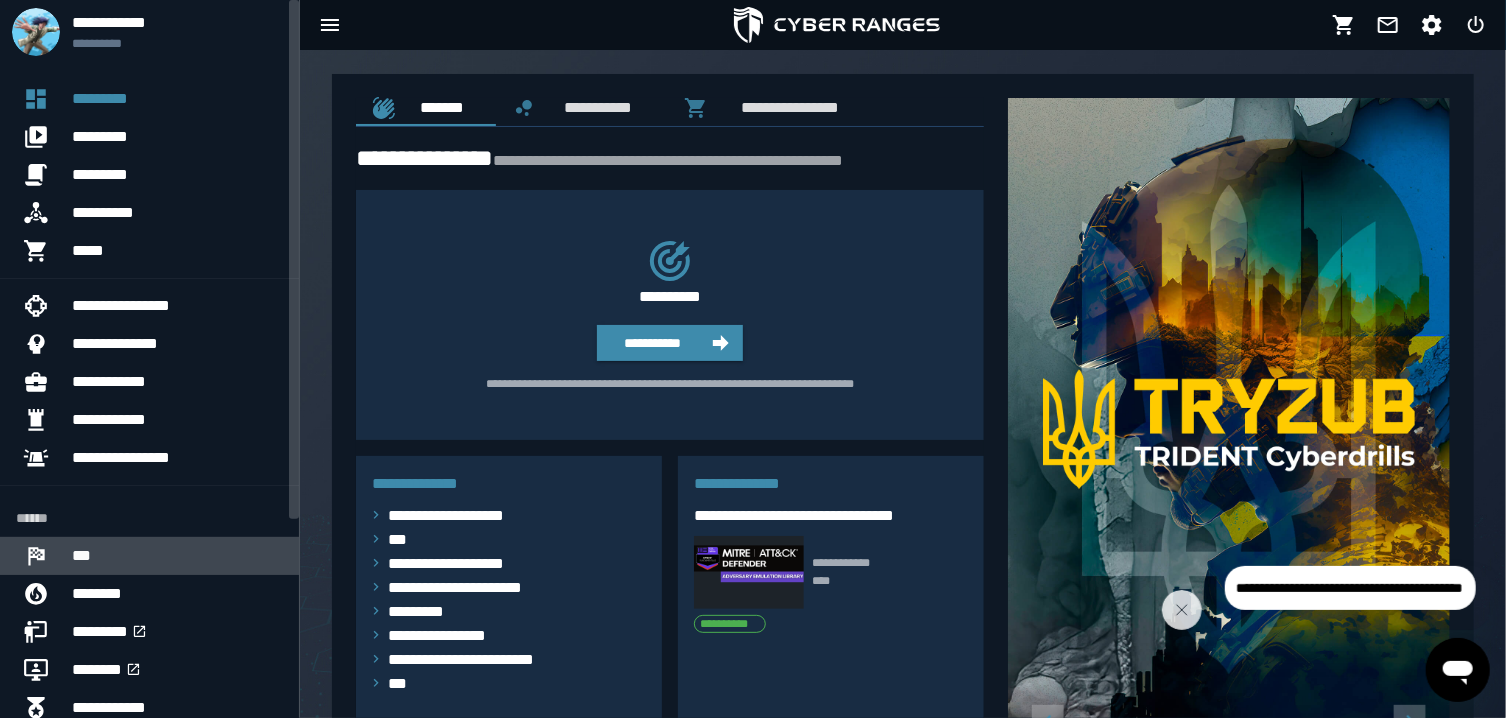 click on "***" at bounding box center [177, 556] 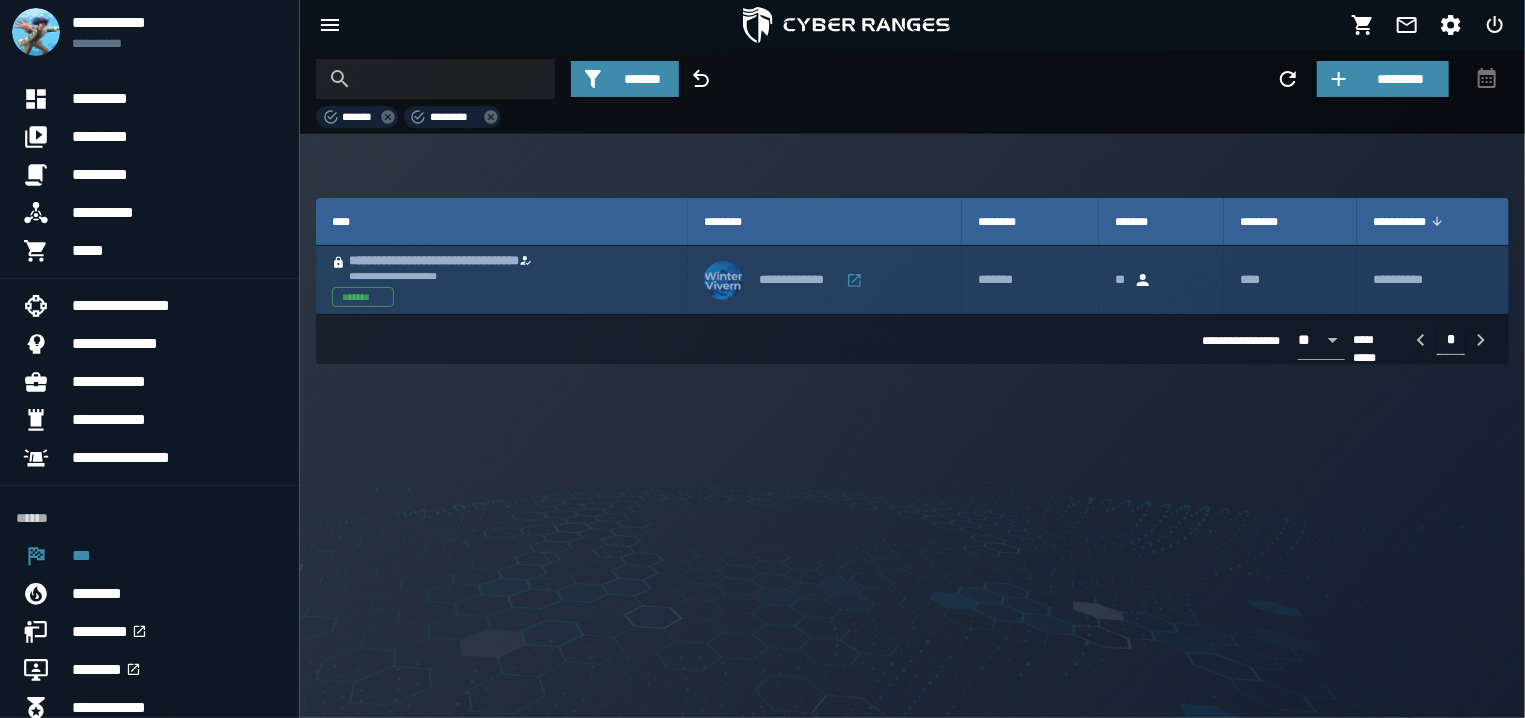 click on "**********" at bounding box center (458, 261) 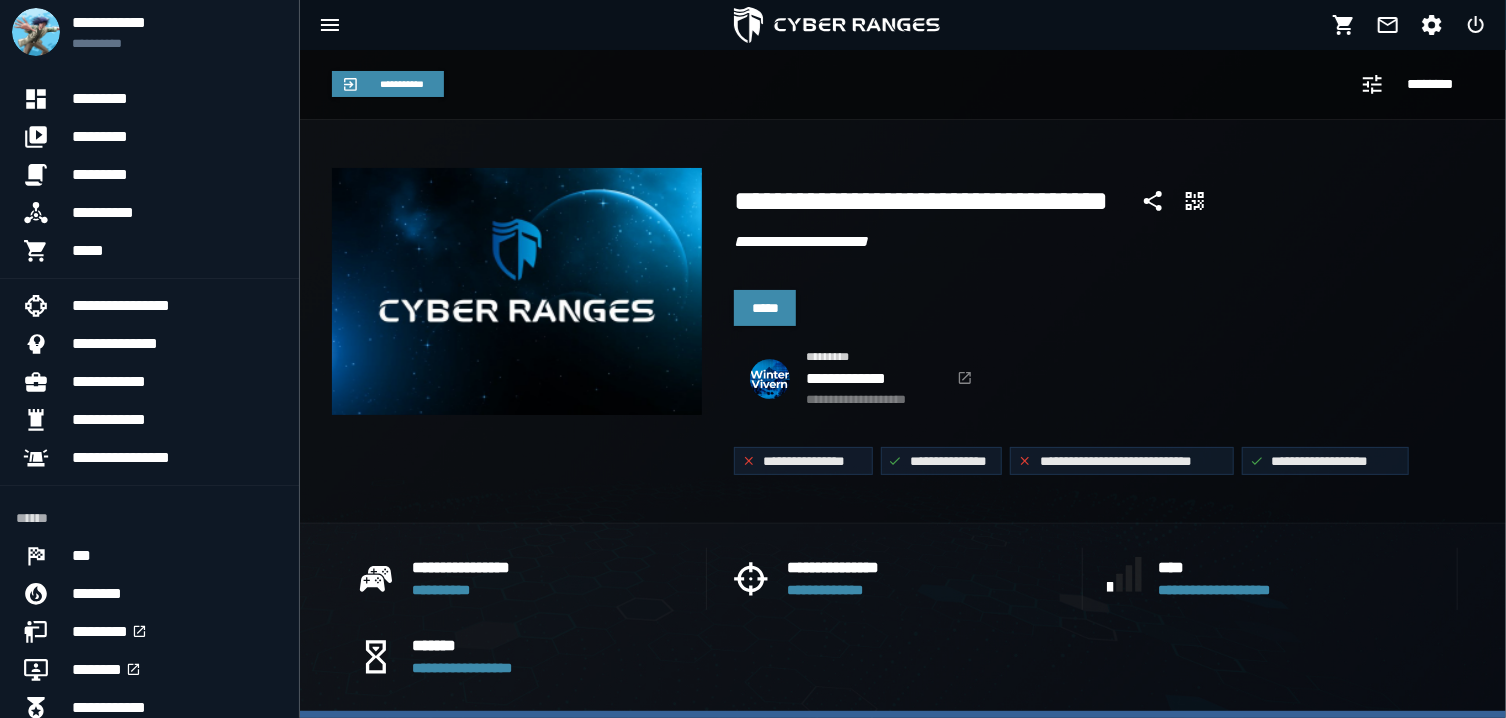 scroll, scrollTop: 561, scrollLeft: 0, axis: vertical 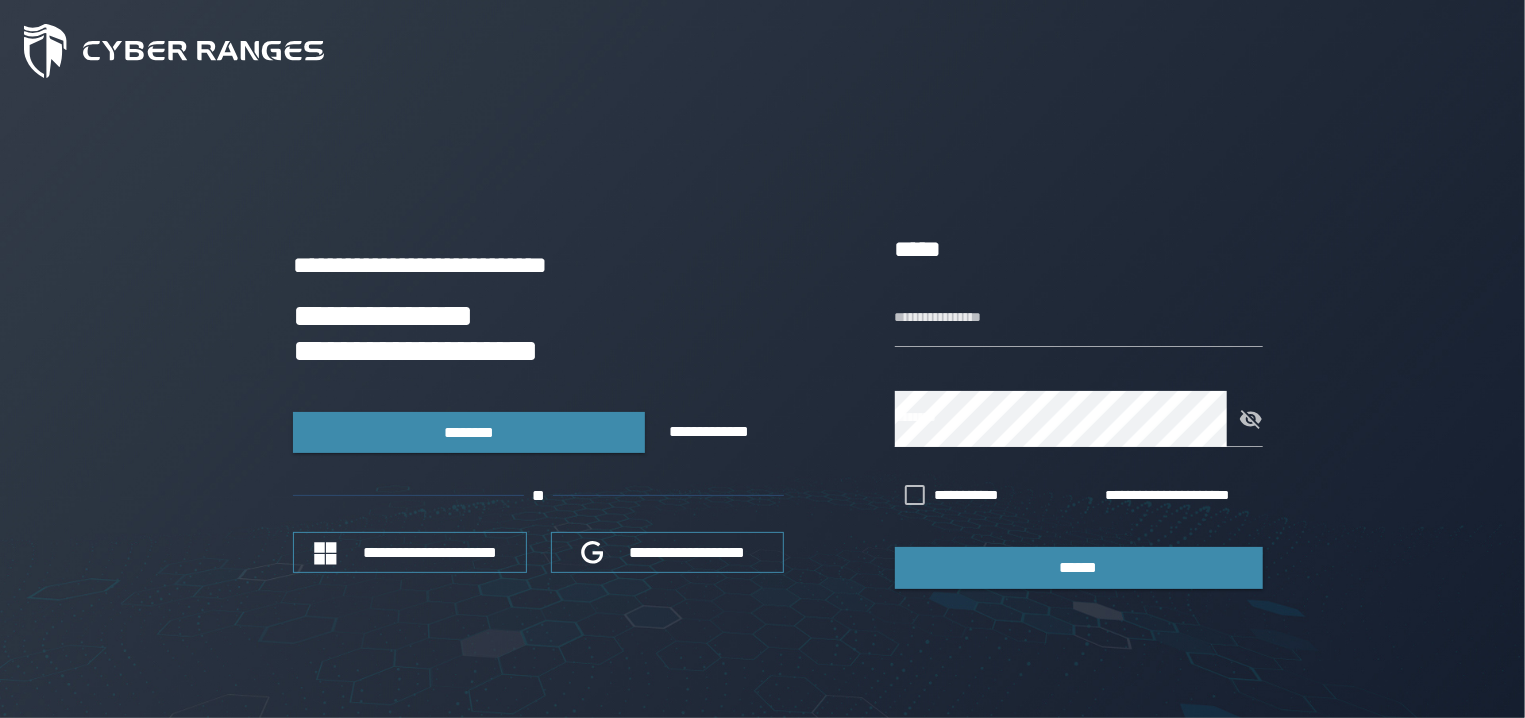click on "**********" at bounding box center [762, 410] 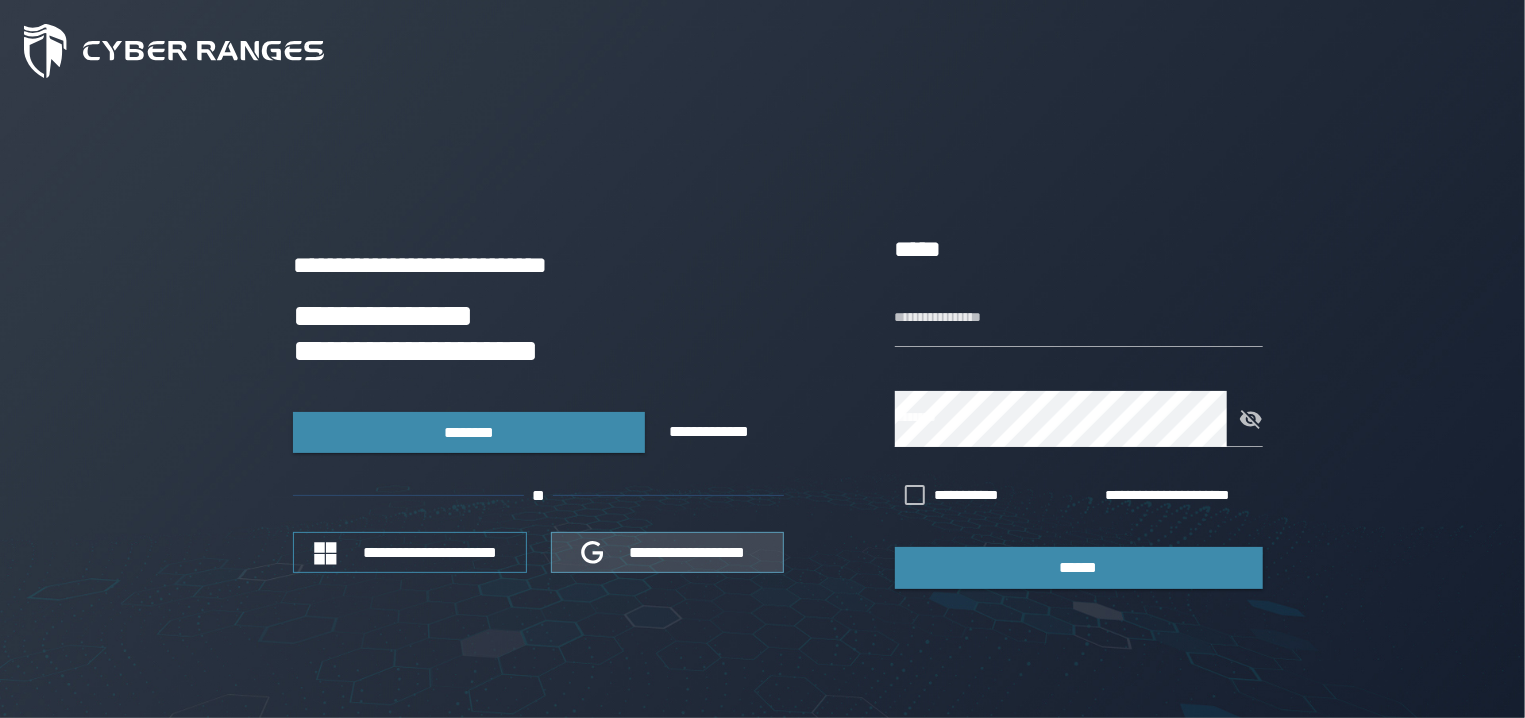 click on "**********" at bounding box center (667, 552) 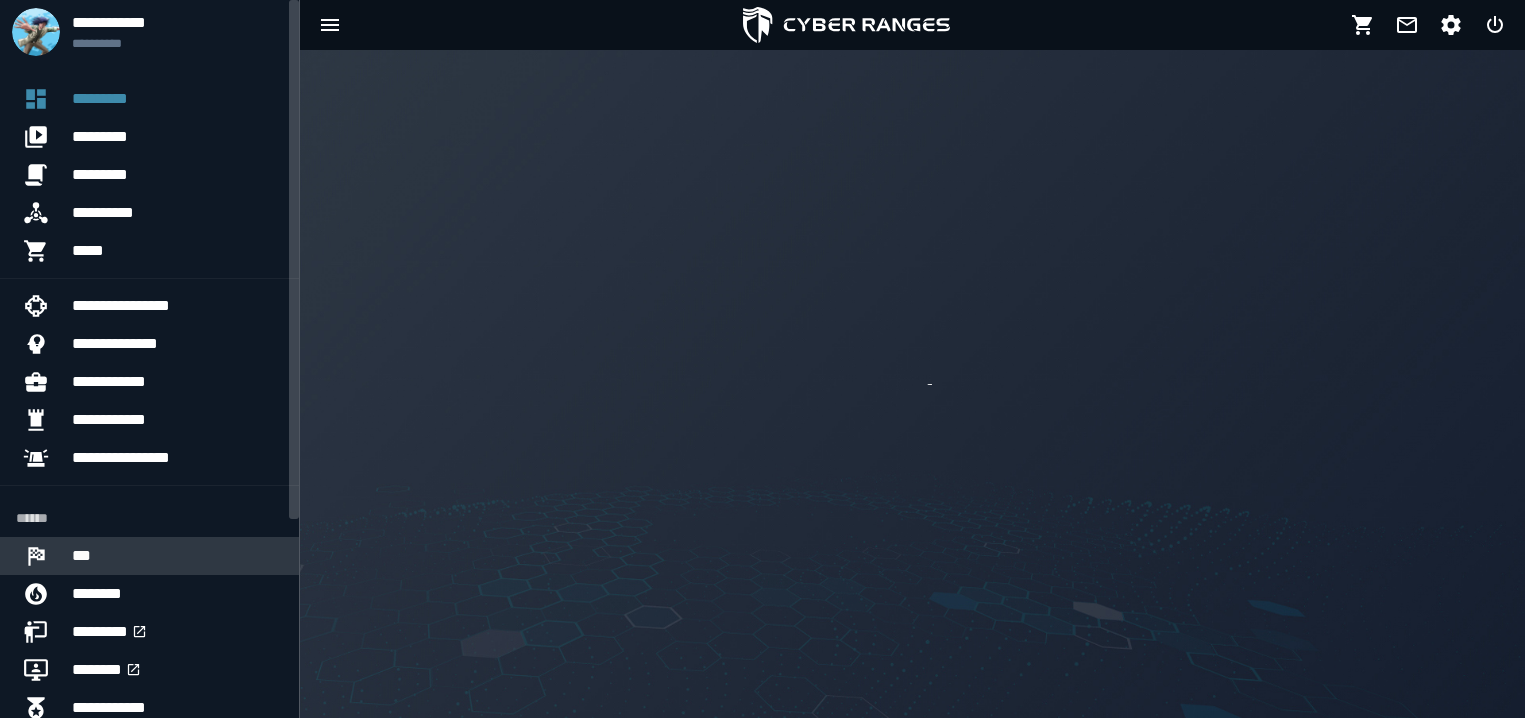 scroll, scrollTop: 0, scrollLeft: 0, axis: both 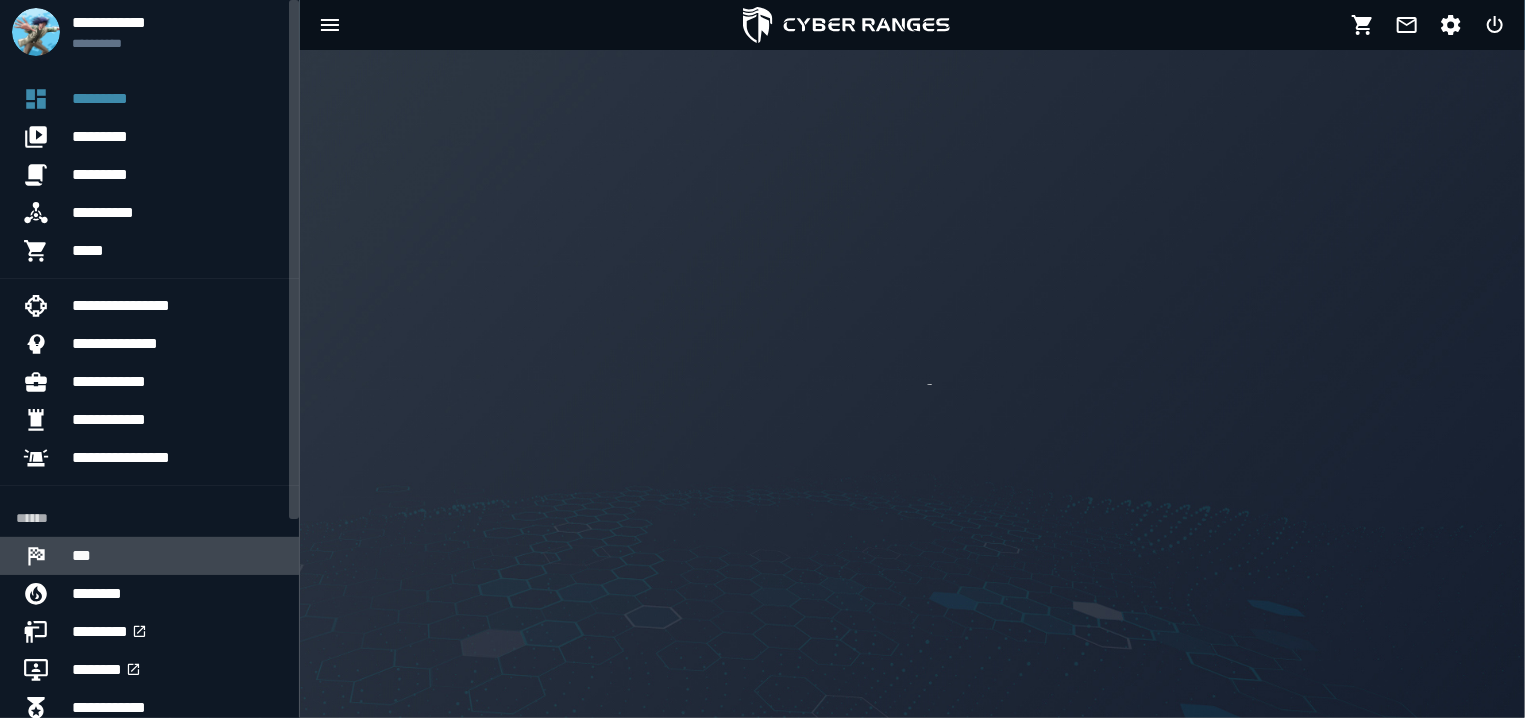 click on "***" at bounding box center [177, 556] 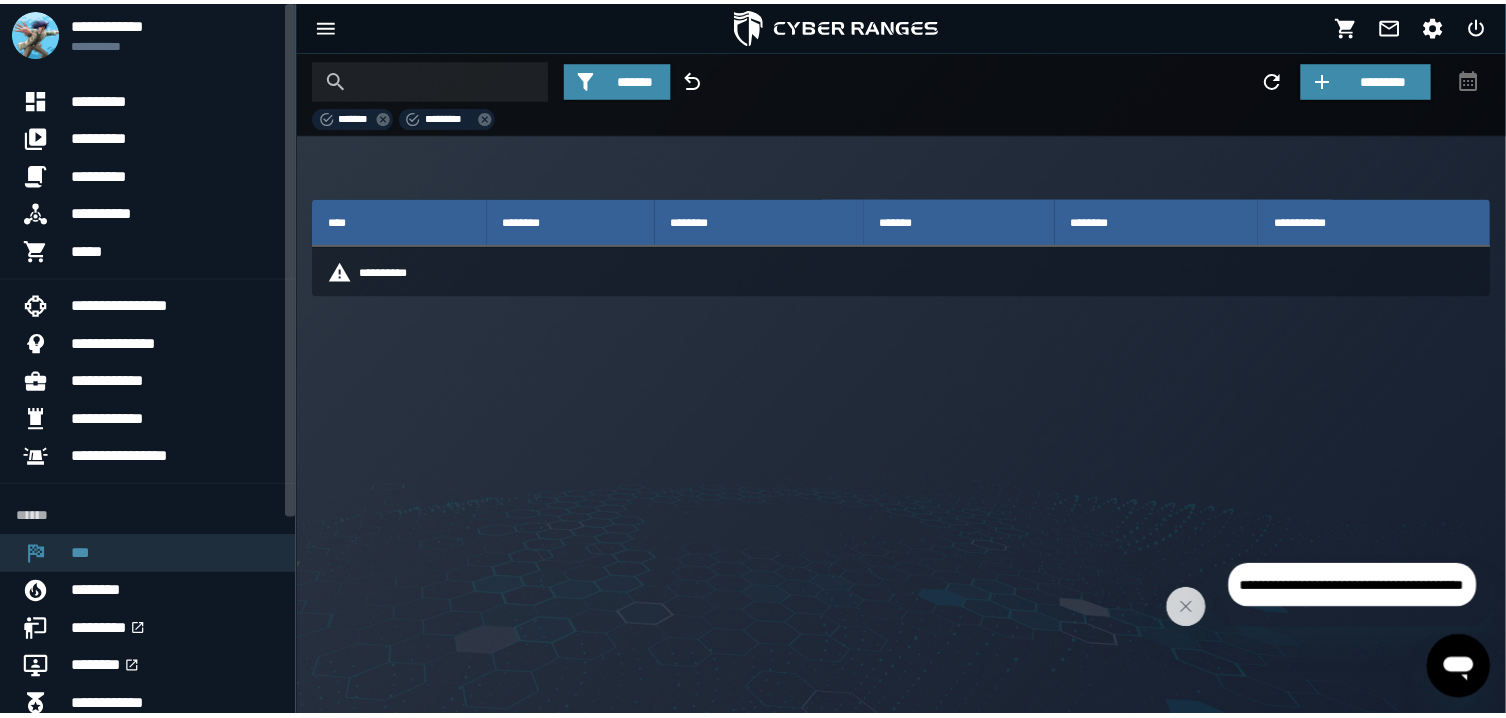 scroll, scrollTop: 0, scrollLeft: 0, axis: both 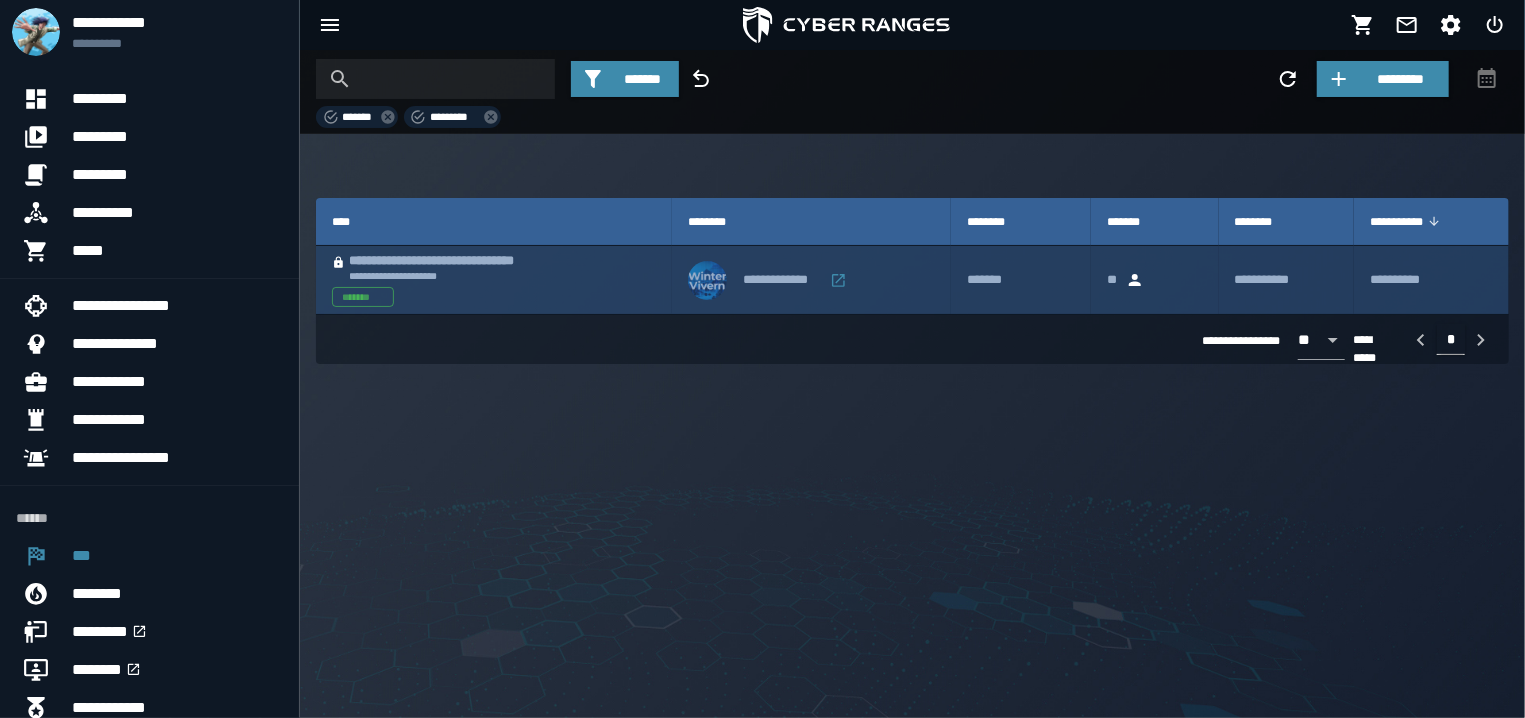 click on "**********" at bounding box center [494, 280] 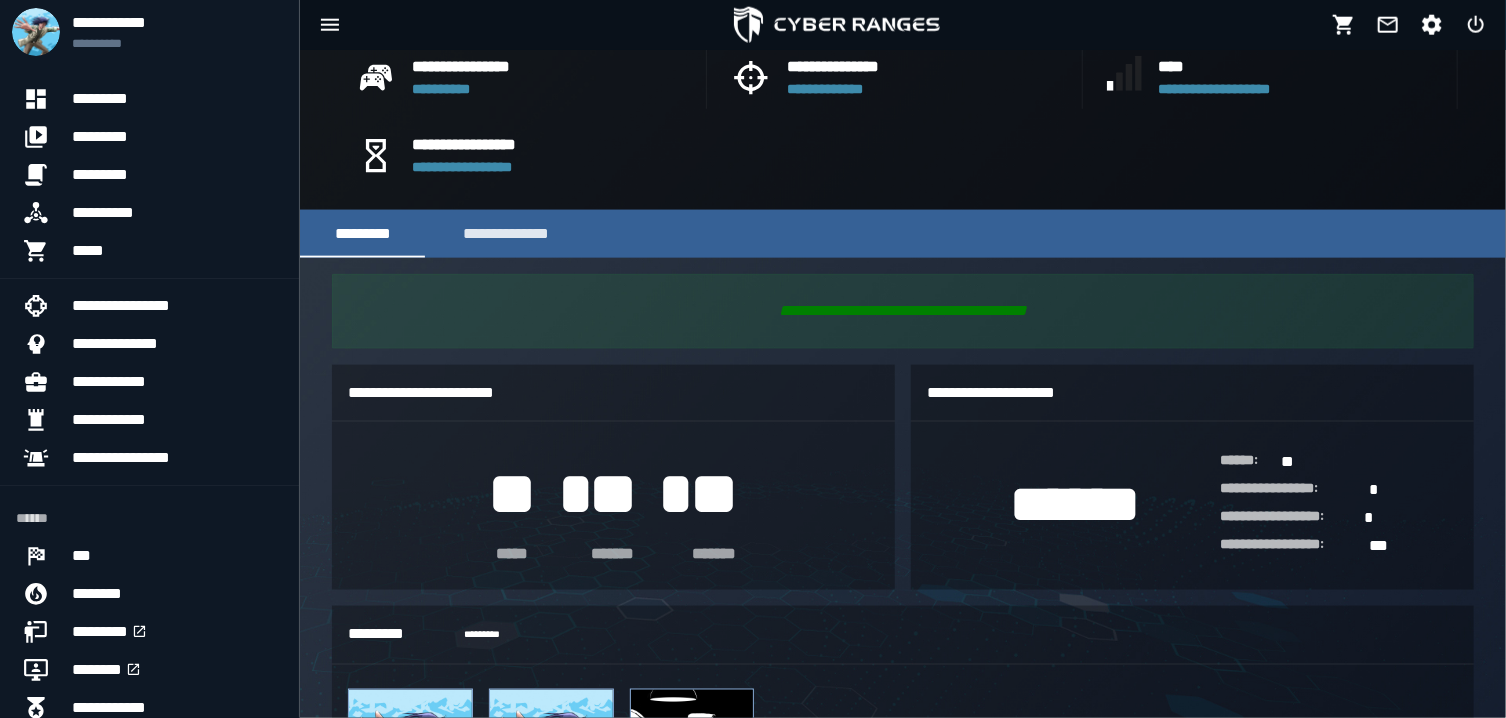 scroll, scrollTop: 531, scrollLeft: 0, axis: vertical 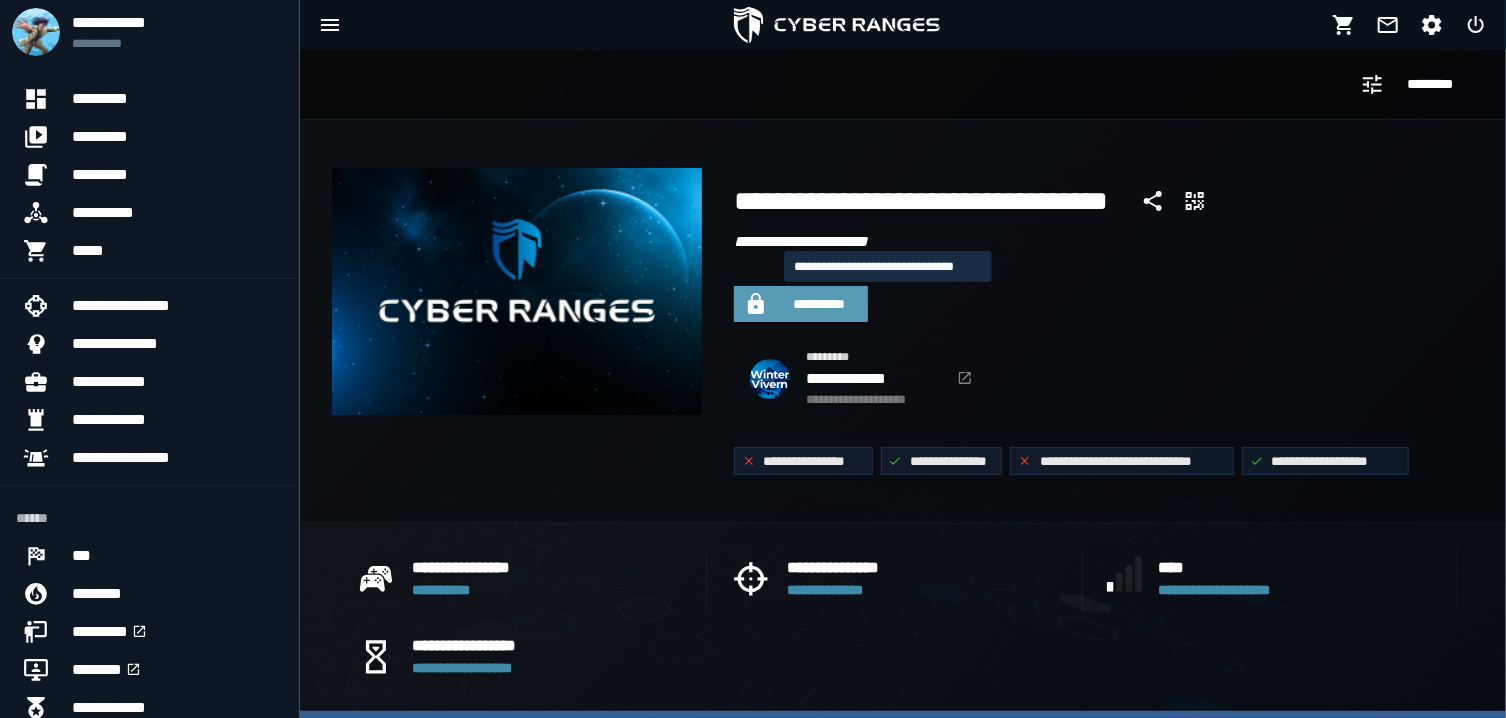 click on "**********" at bounding box center [819, 304] 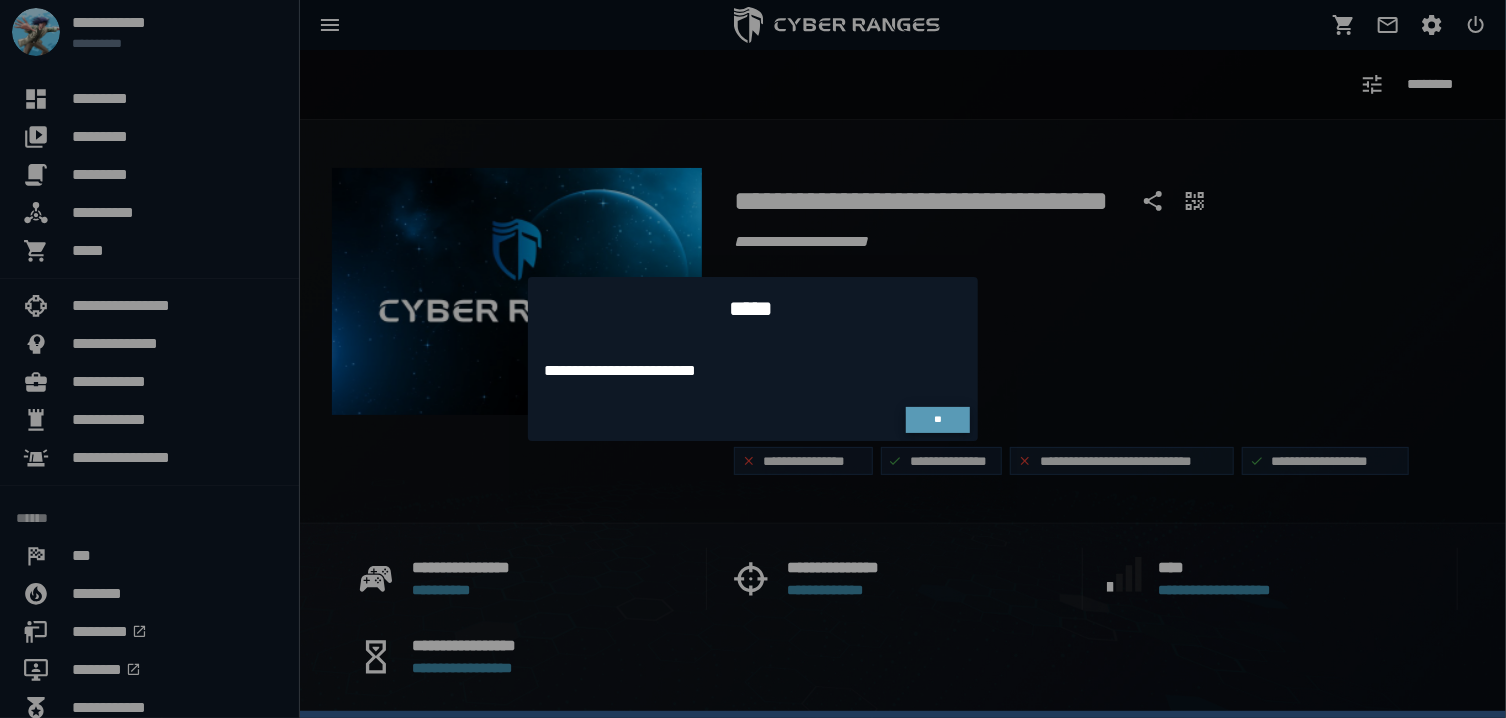 click on "**" 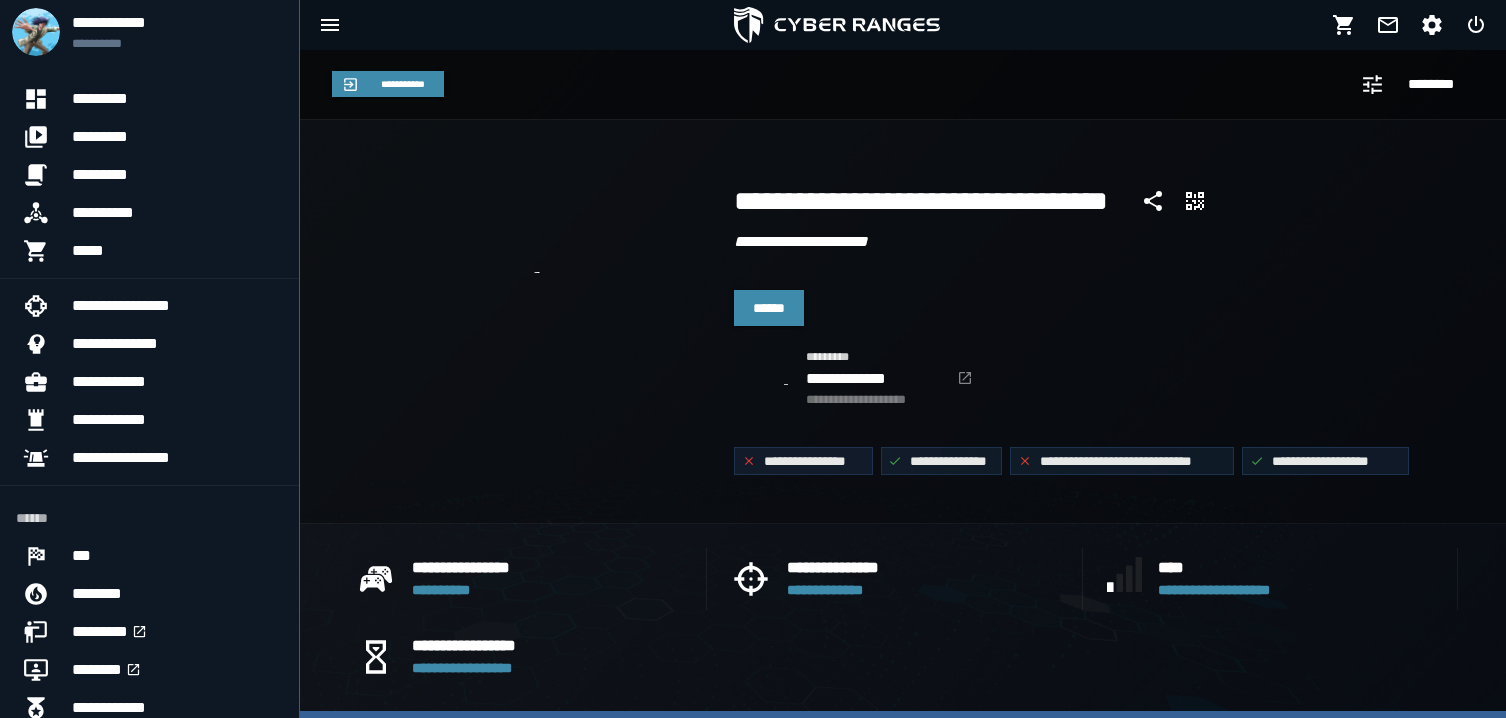 scroll, scrollTop: 0, scrollLeft: 0, axis: both 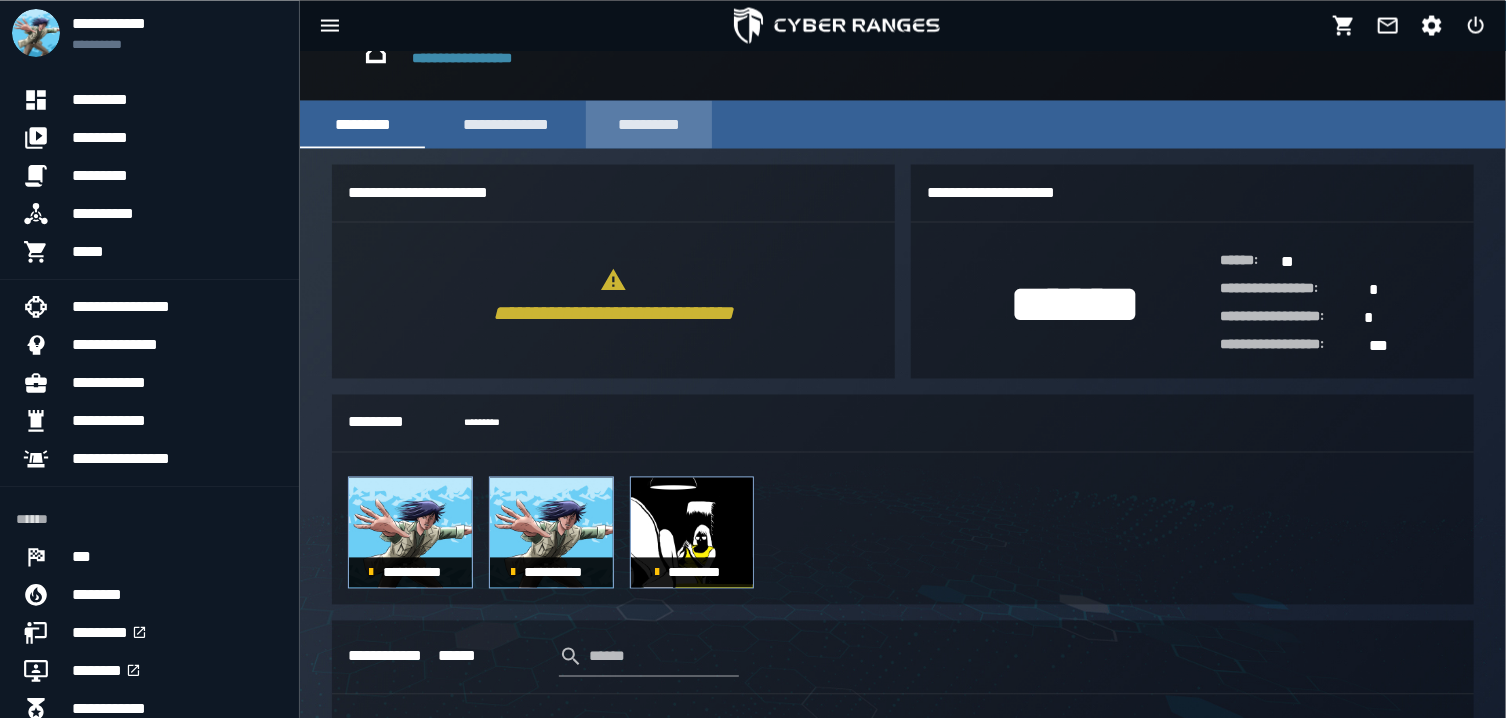 click on "**********" at bounding box center [649, 124] 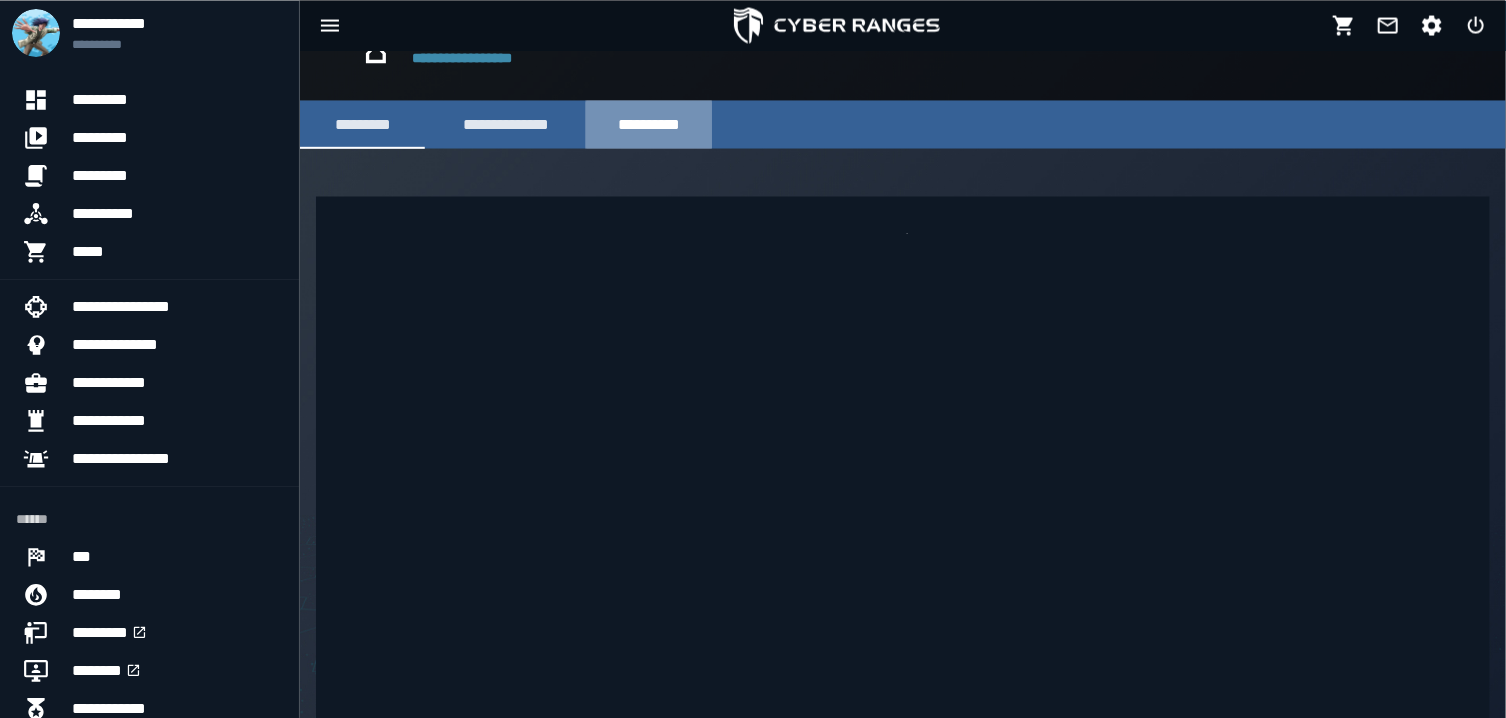 scroll, scrollTop: 568, scrollLeft: 0, axis: vertical 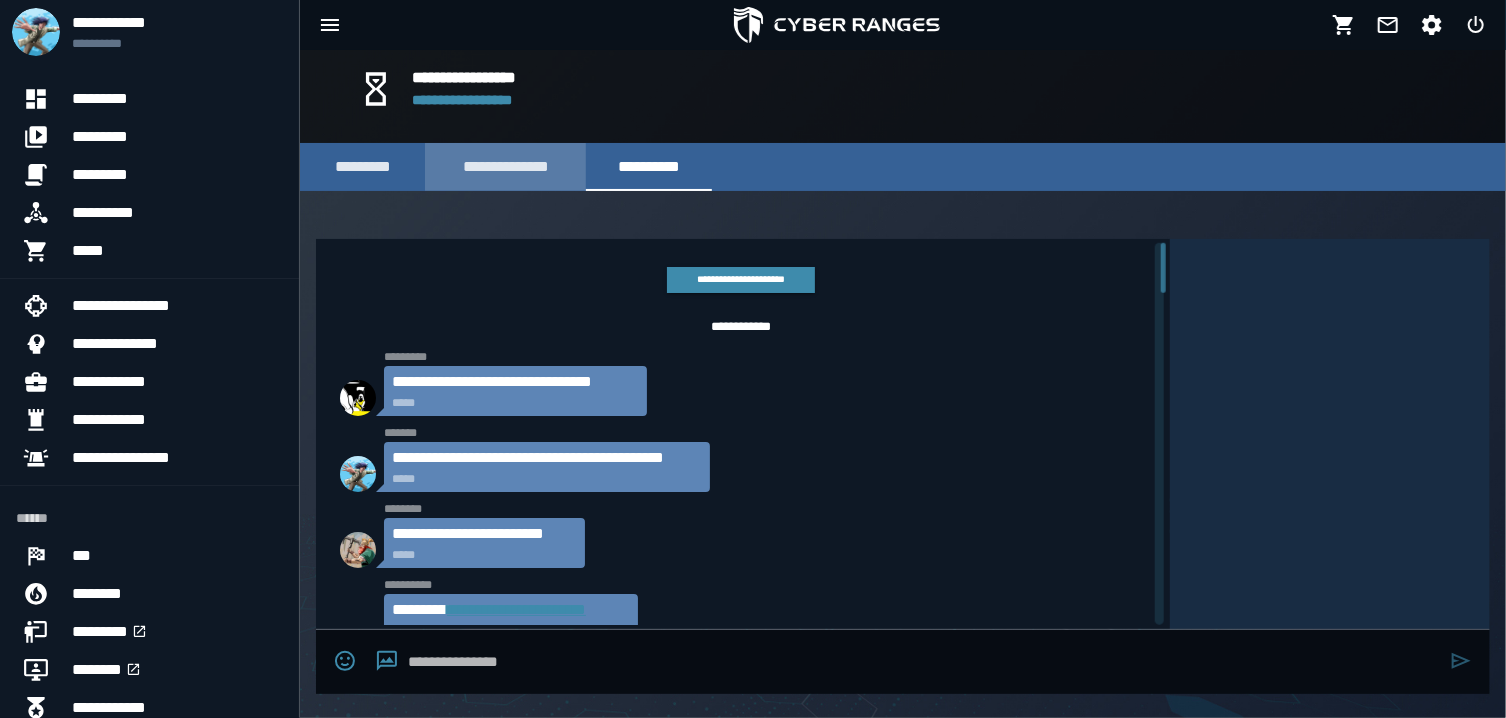 click on "**********" at bounding box center (505, 167) 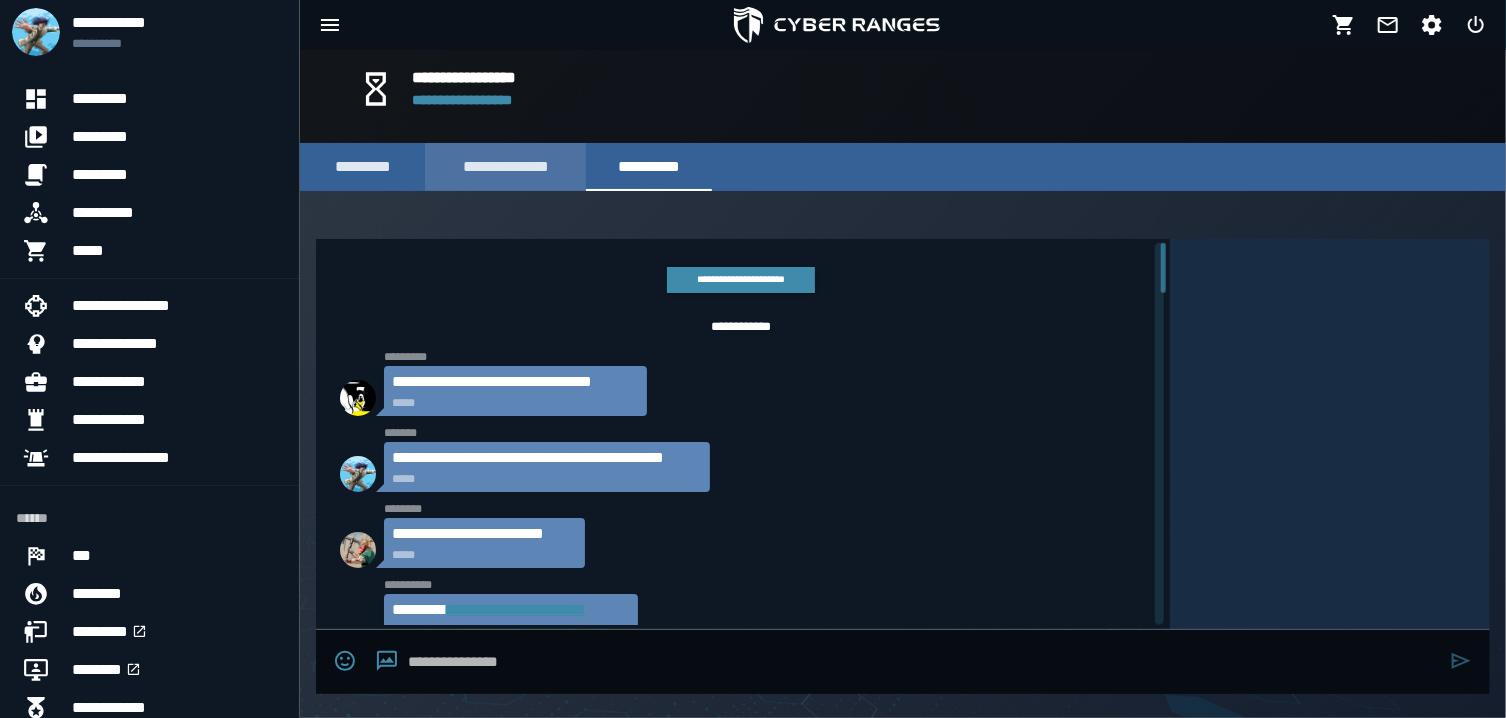 scroll, scrollTop: 0, scrollLeft: 0, axis: both 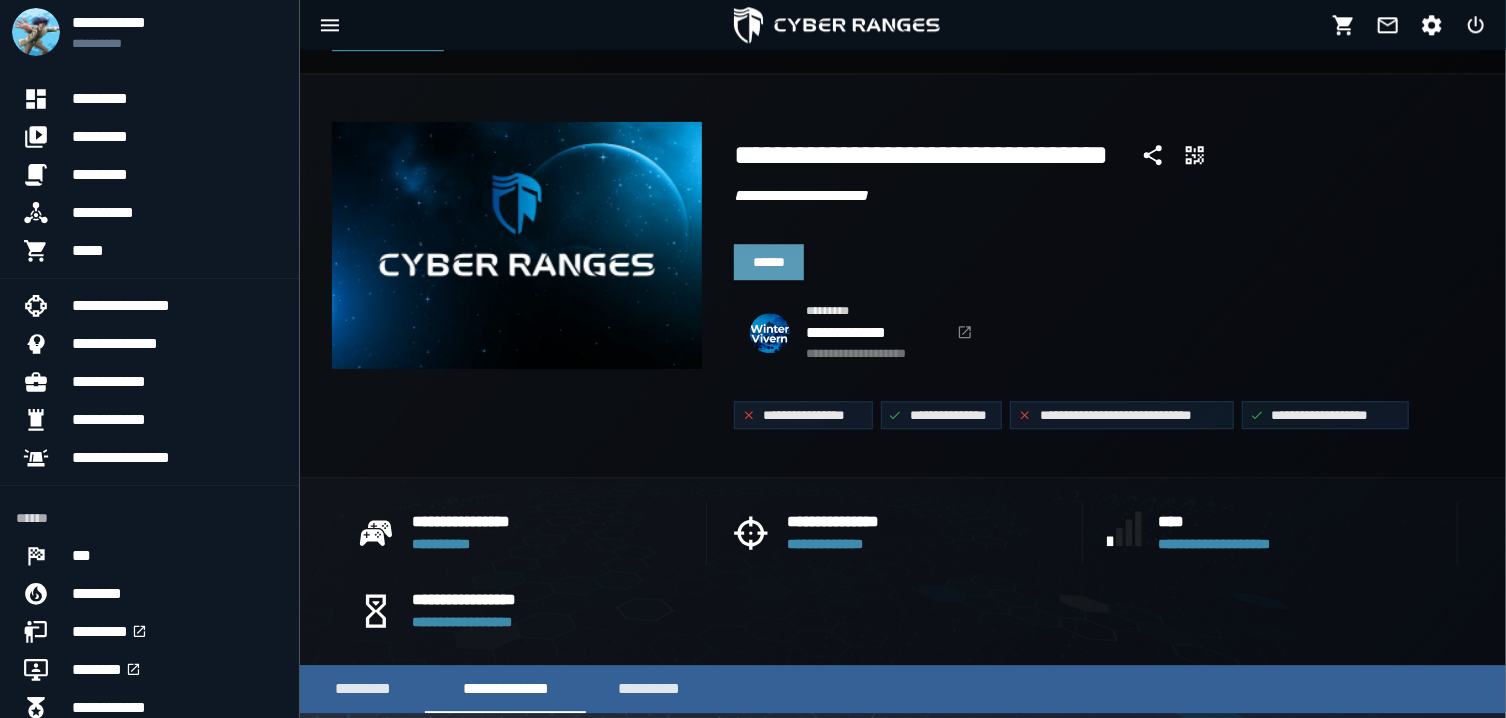 click on "******" at bounding box center (769, 262) 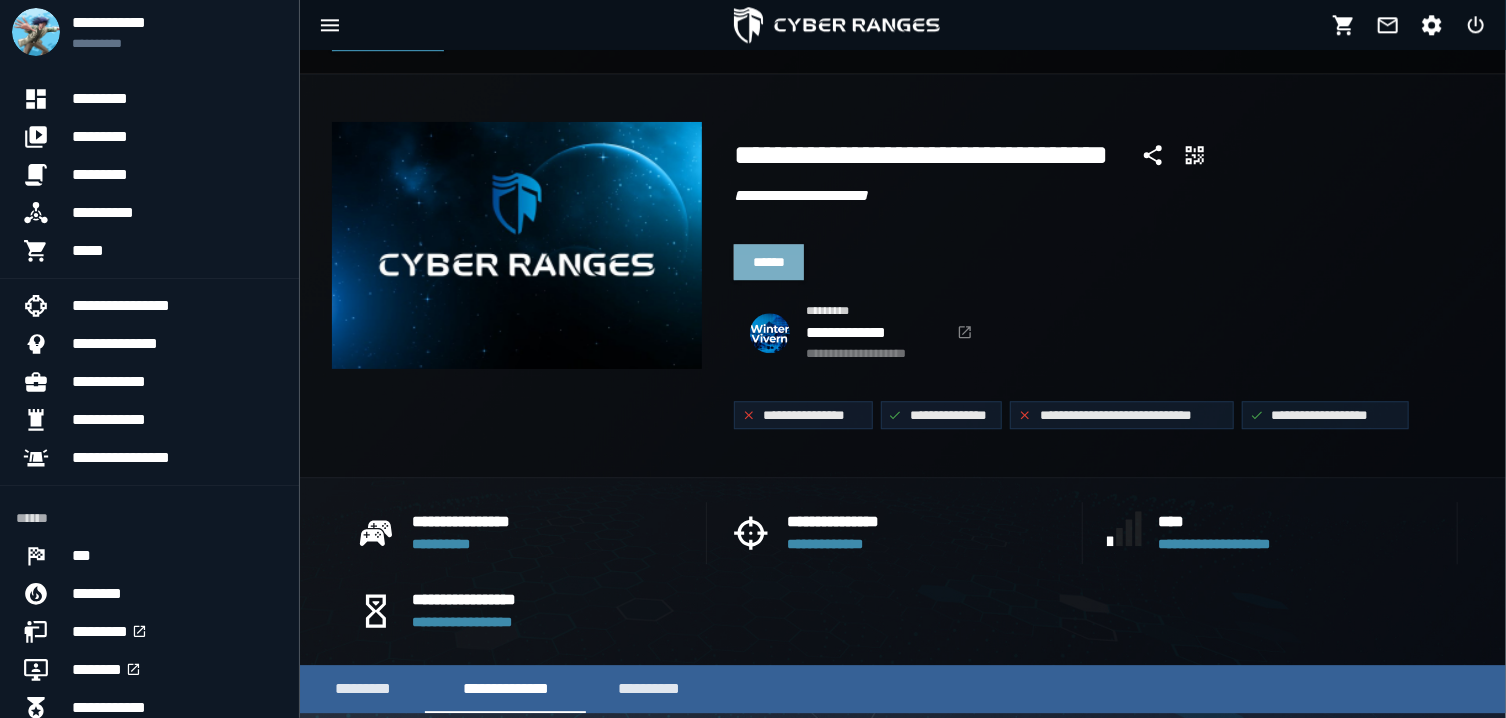 scroll, scrollTop: 0, scrollLeft: 0, axis: both 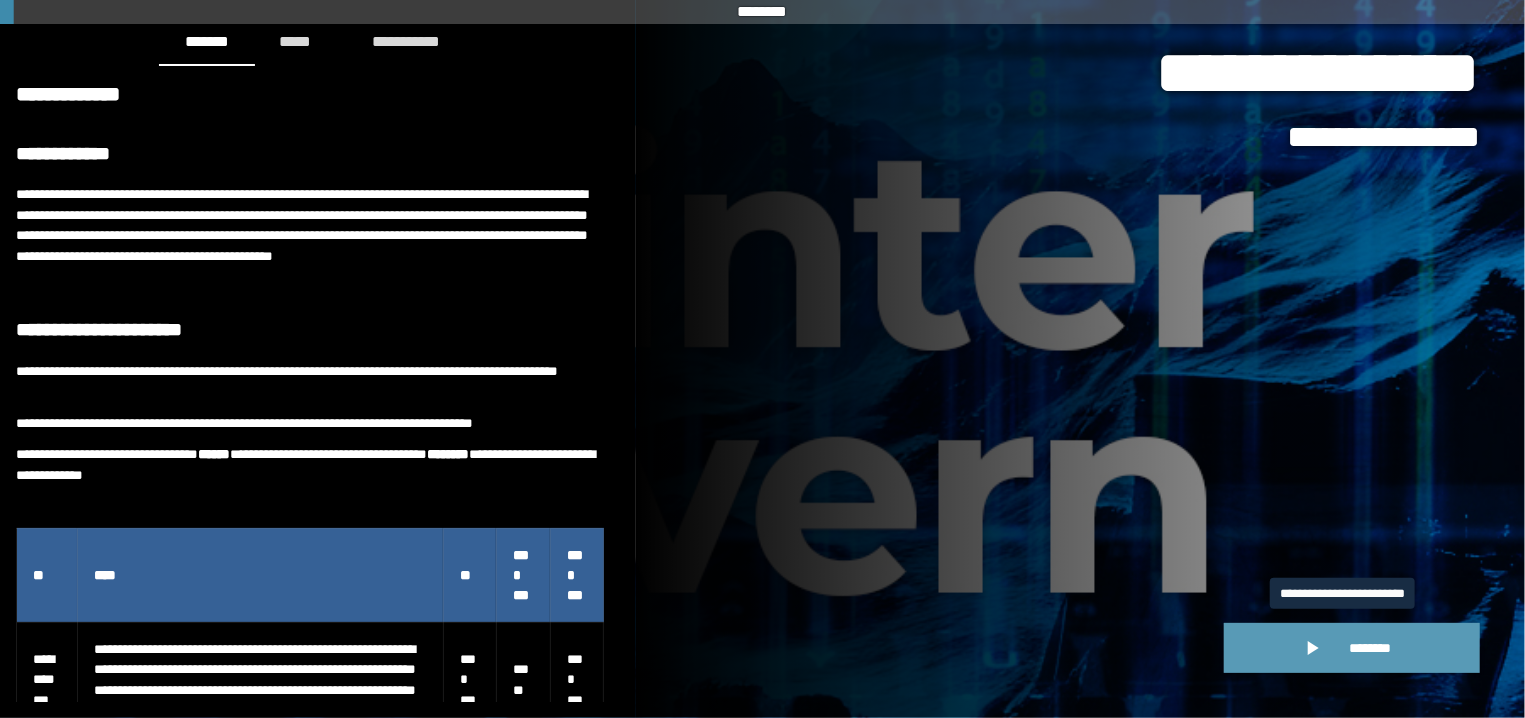 click on "********" at bounding box center (1352, 648) 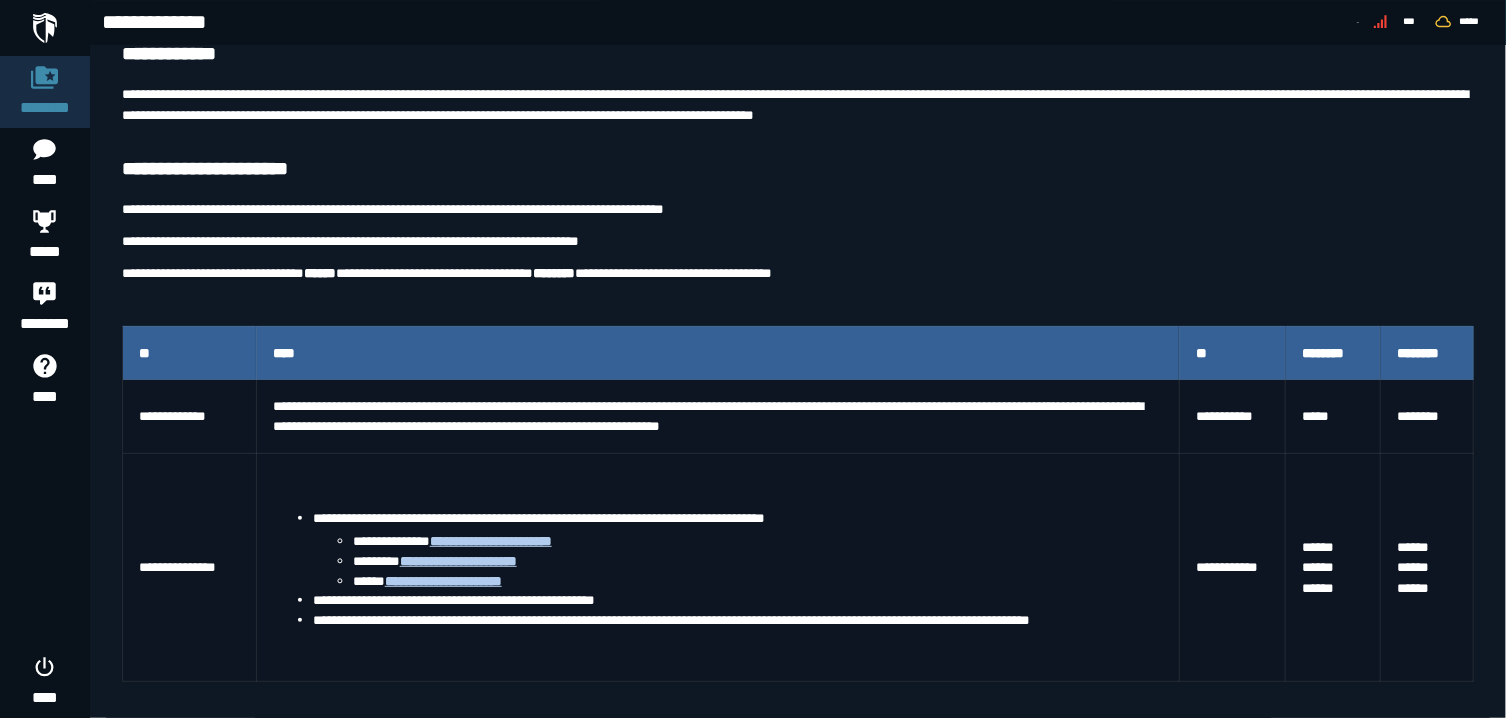 scroll, scrollTop: 156, scrollLeft: 0, axis: vertical 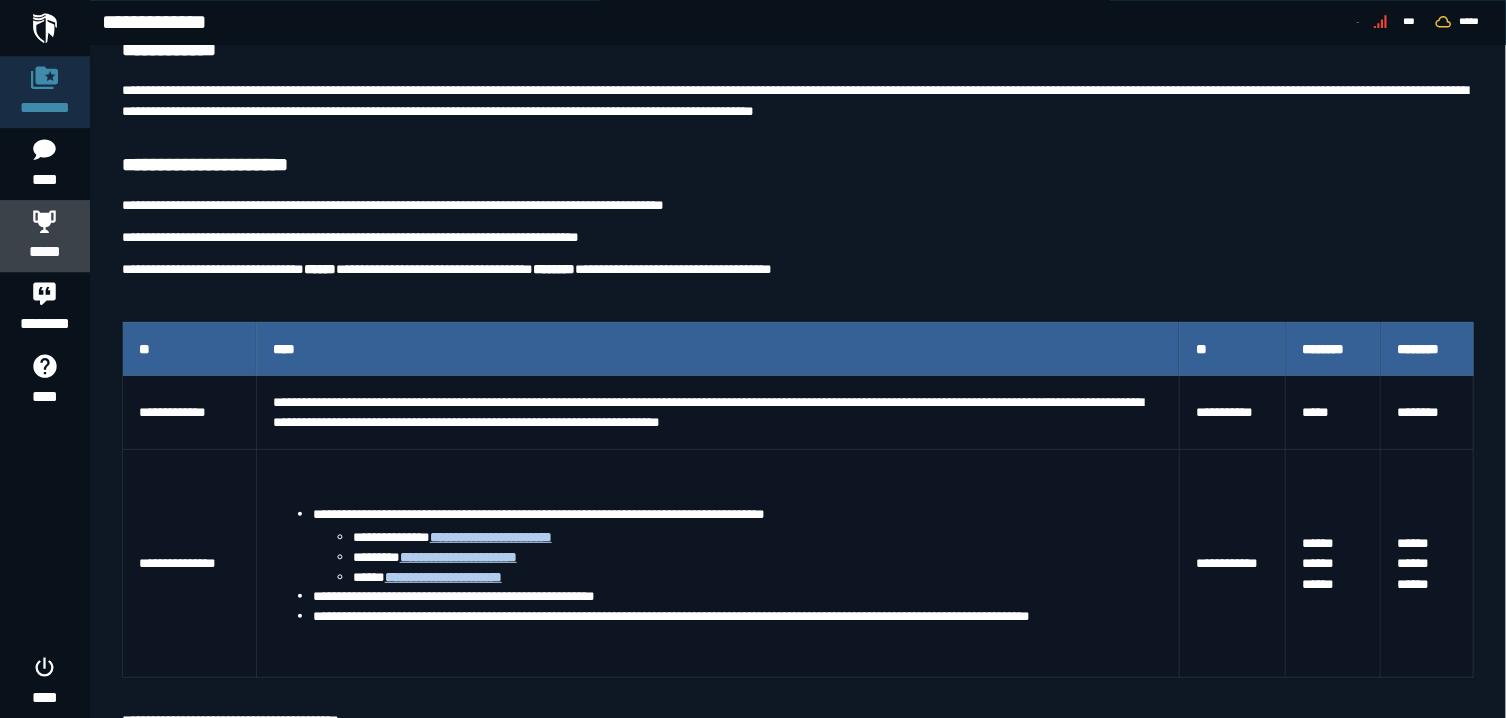 click at bounding box center (45, 221) 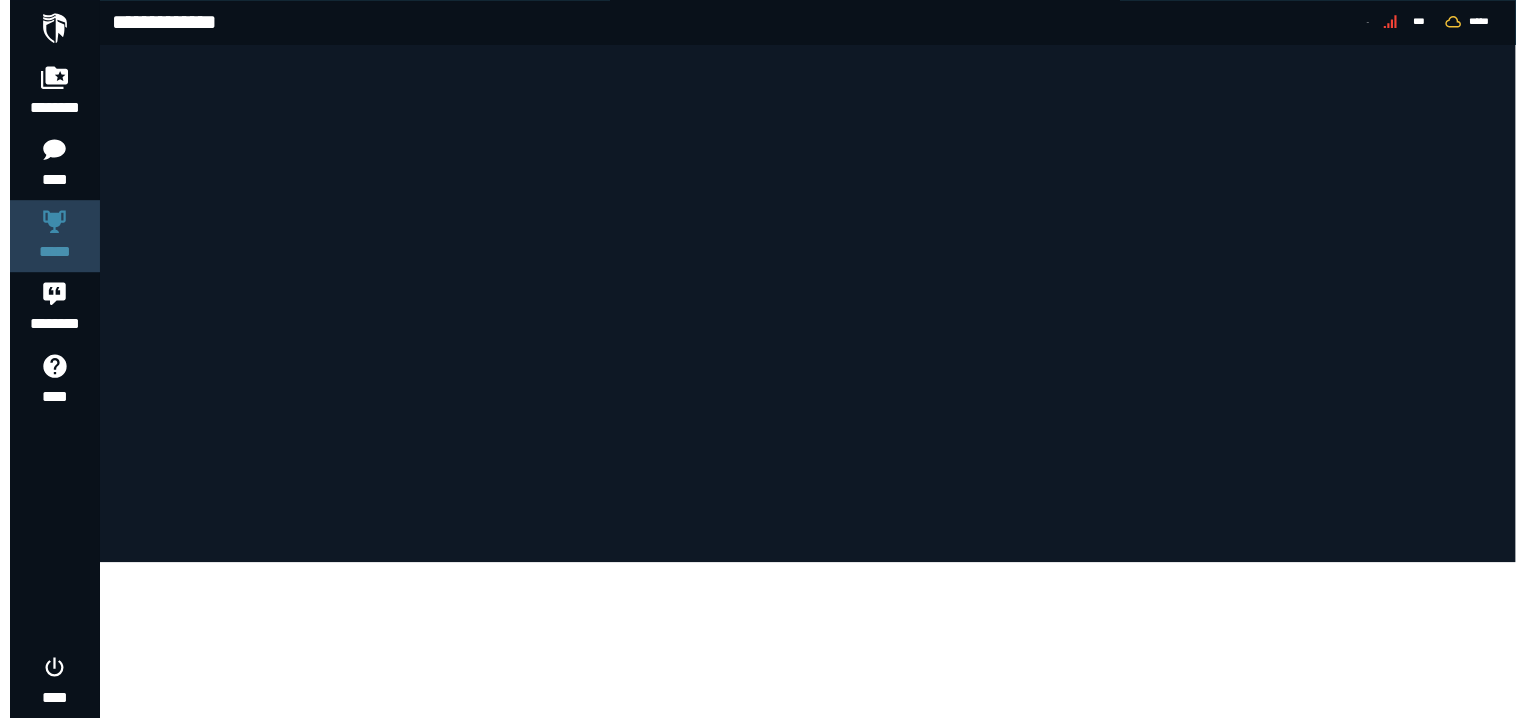 scroll, scrollTop: 0, scrollLeft: 0, axis: both 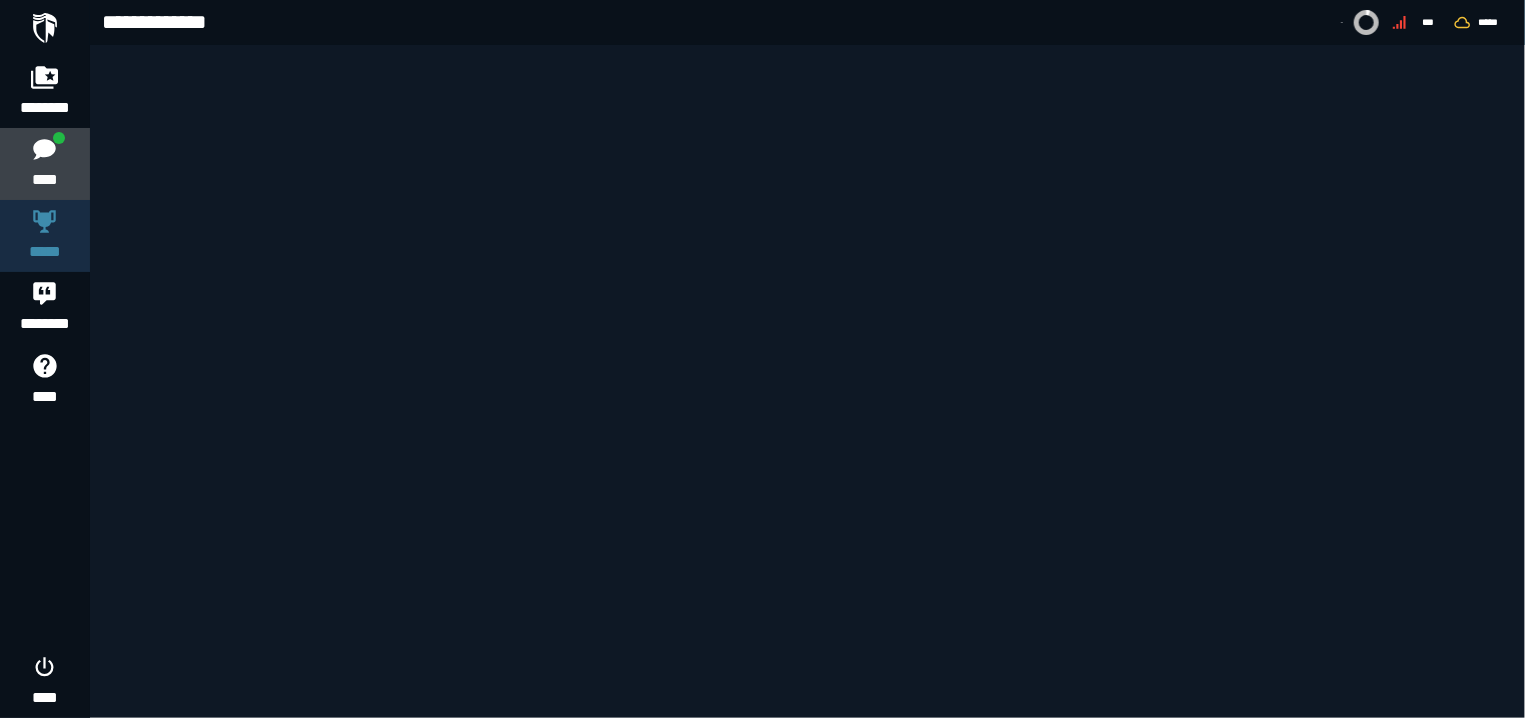 click 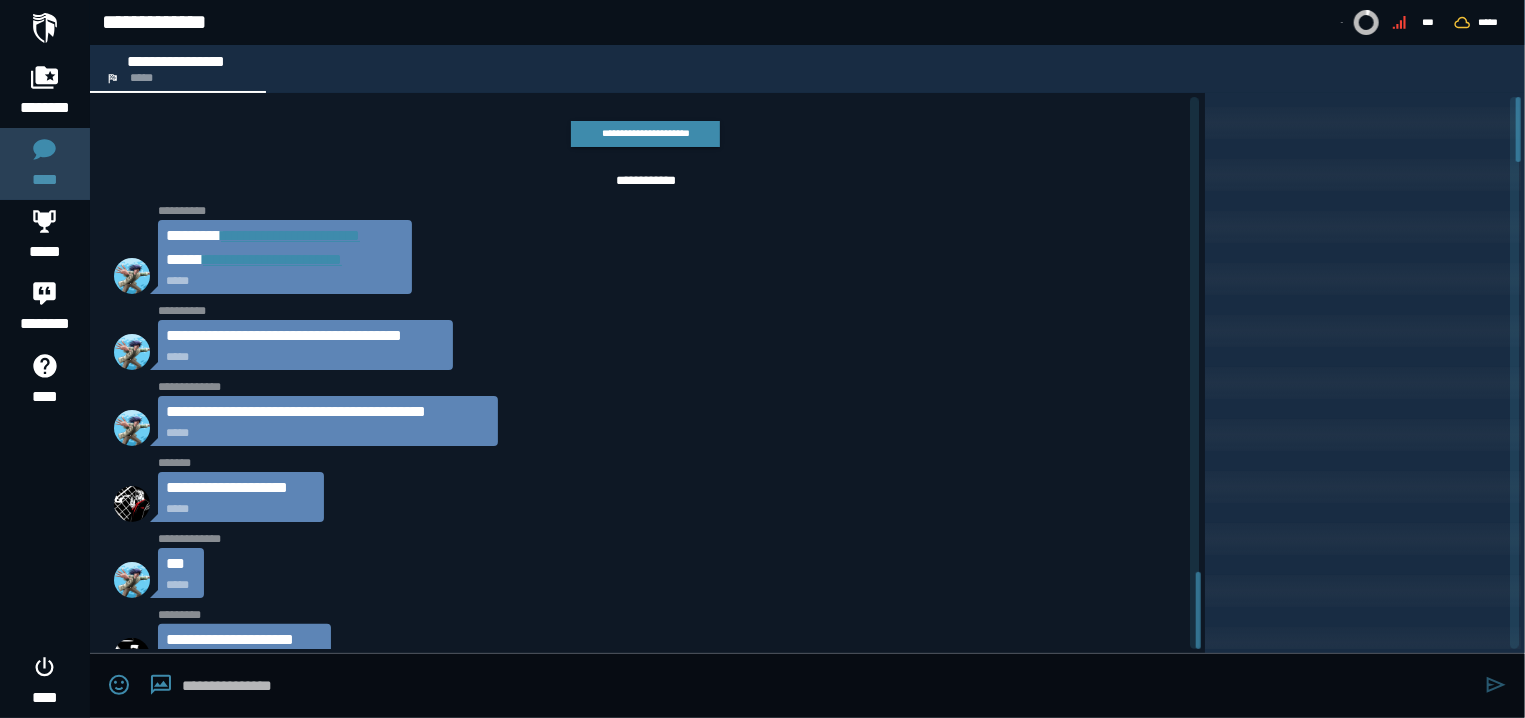 scroll, scrollTop: 3411, scrollLeft: 0, axis: vertical 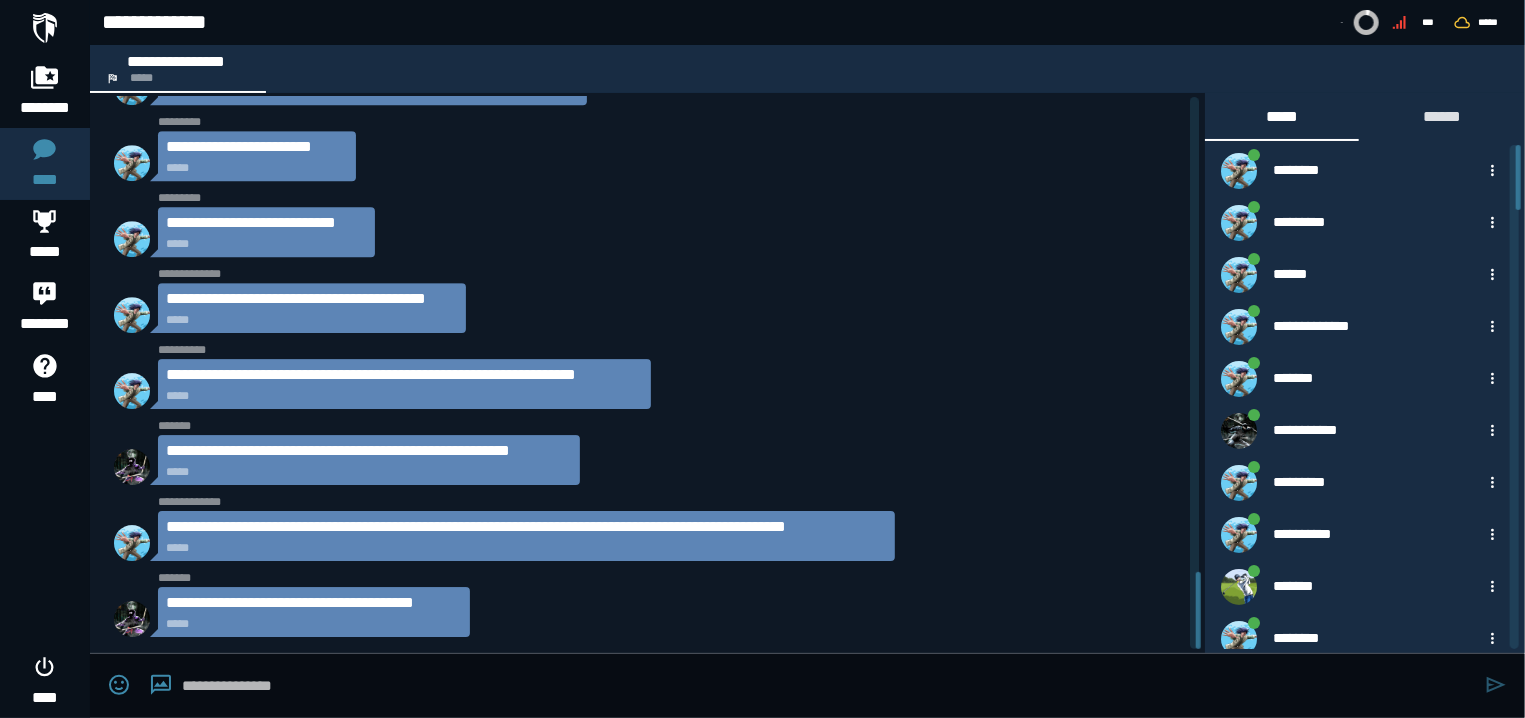 drag, startPoint x: 1197, startPoint y: 595, endPoint x: 1167, endPoint y: 637, distance: 51.613953 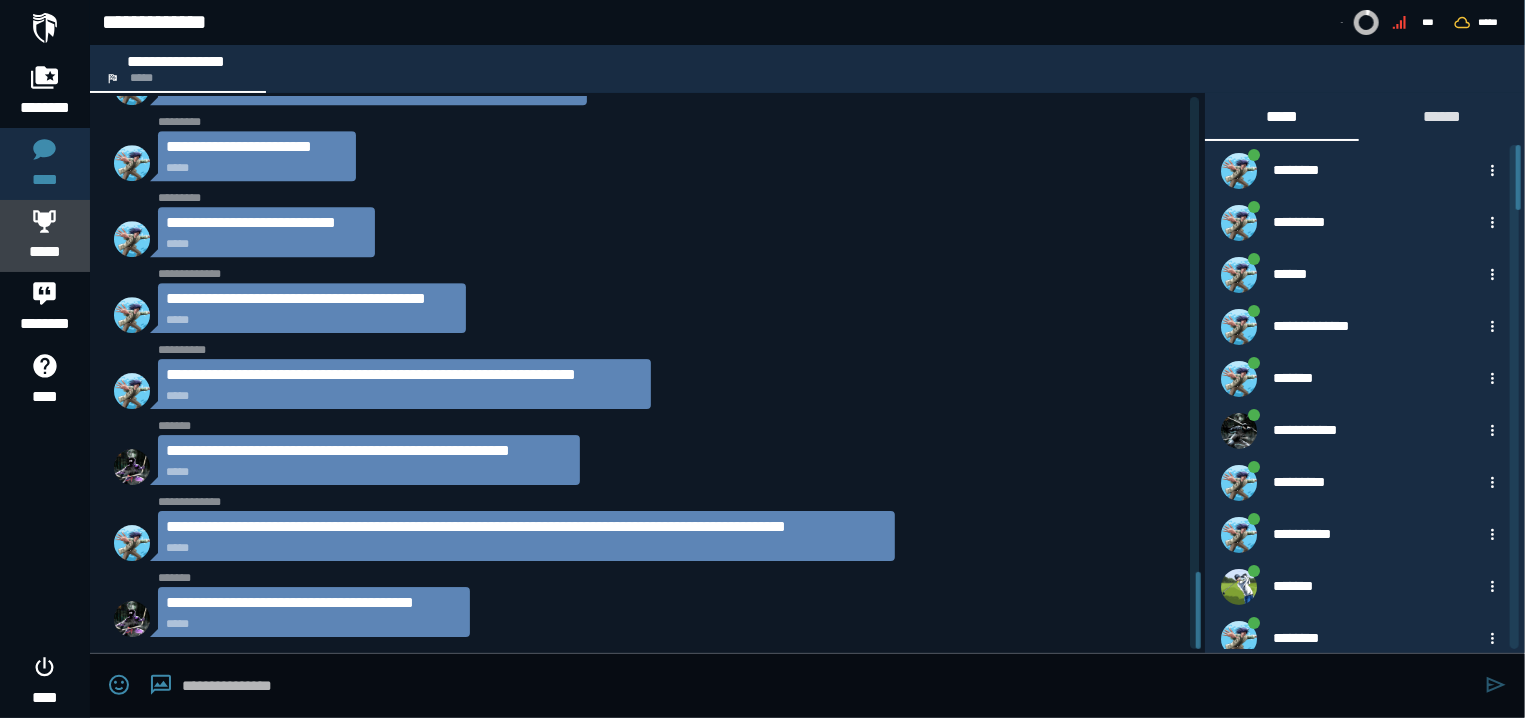 click 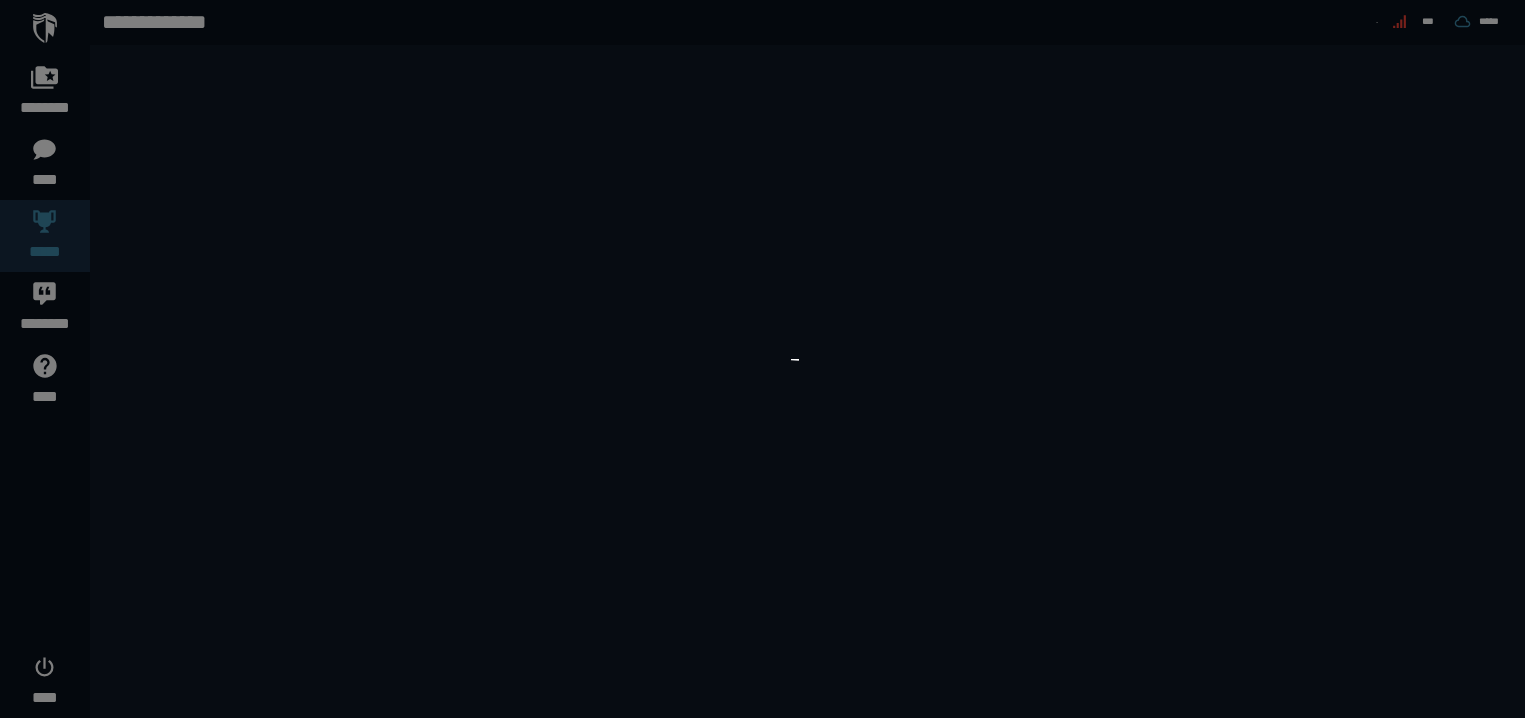 scroll, scrollTop: 0, scrollLeft: 0, axis: both 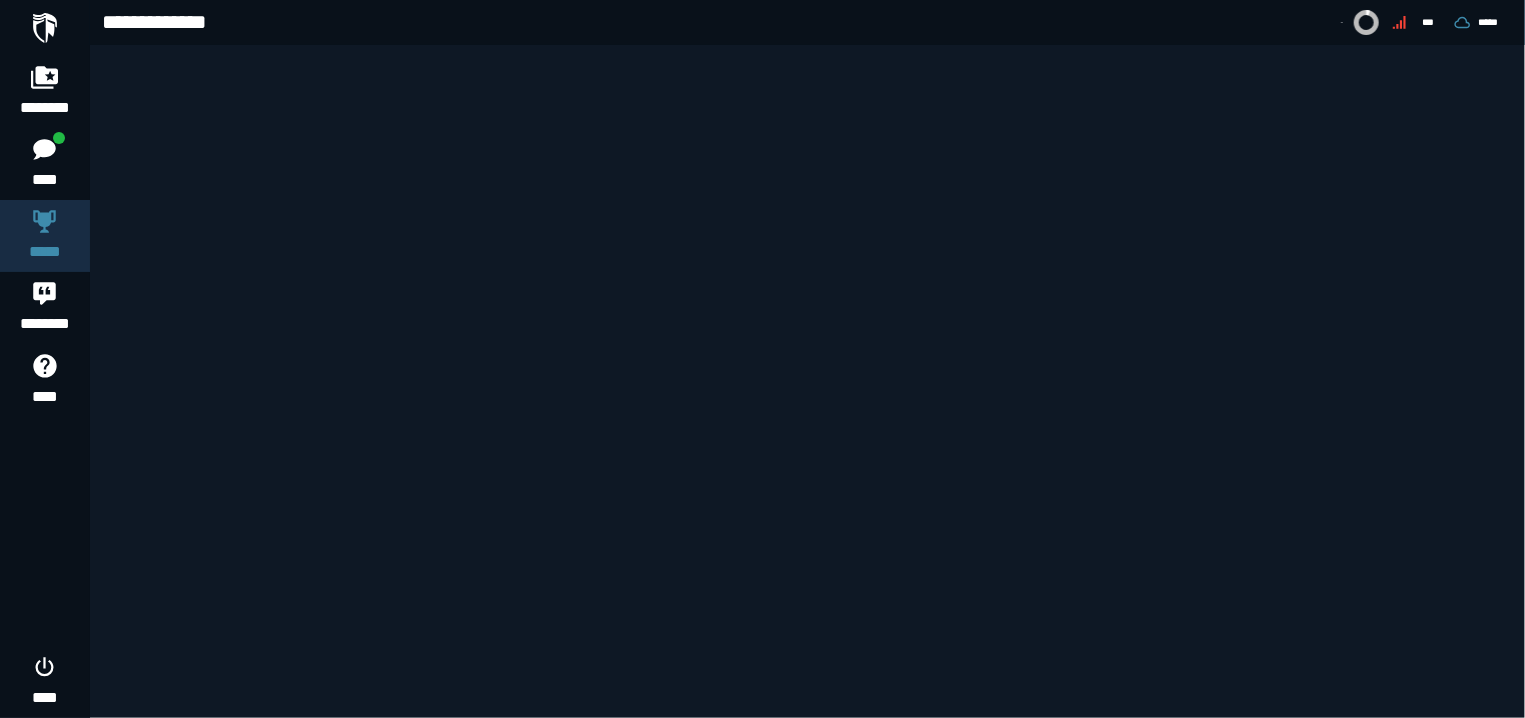 click on "**********" 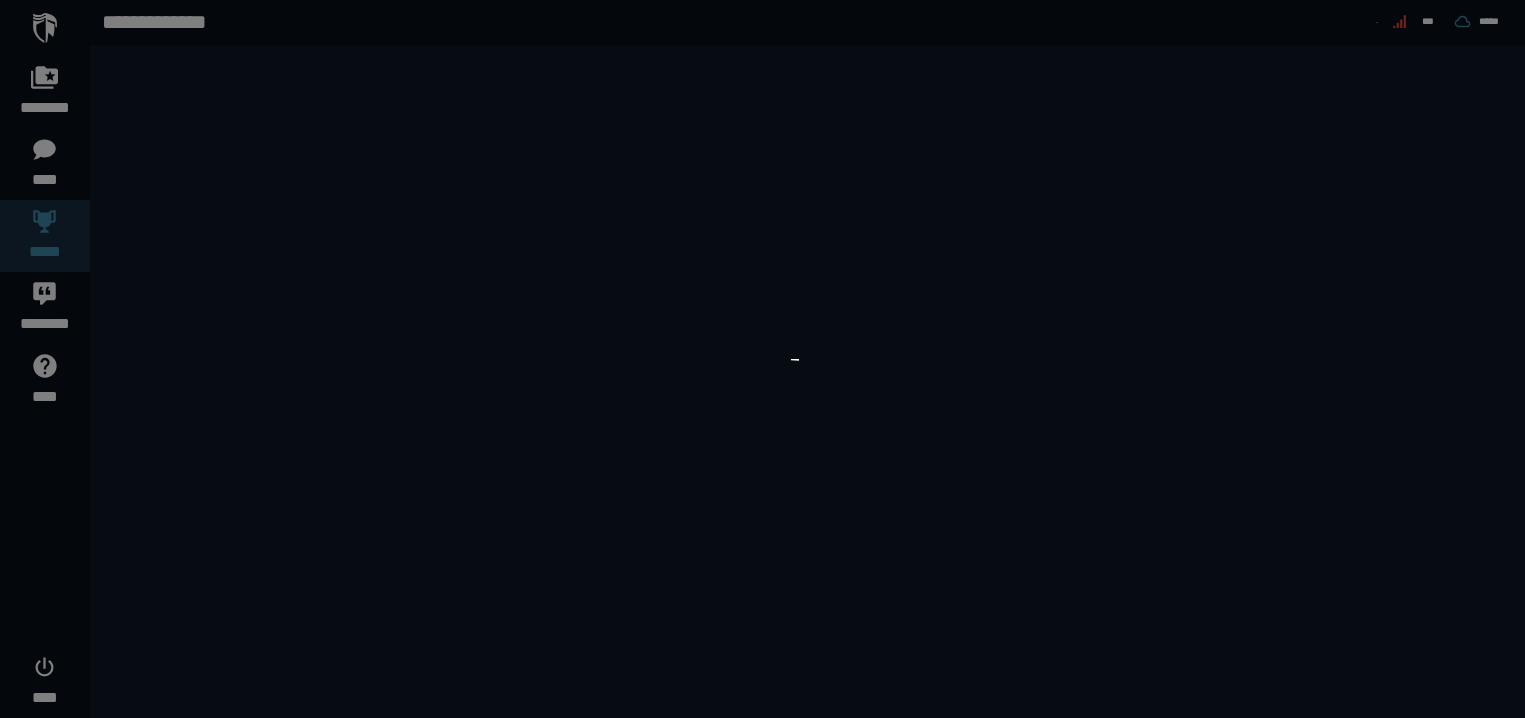 scroll, scrollTop: 0, scrollLeft: 0, axis: both 